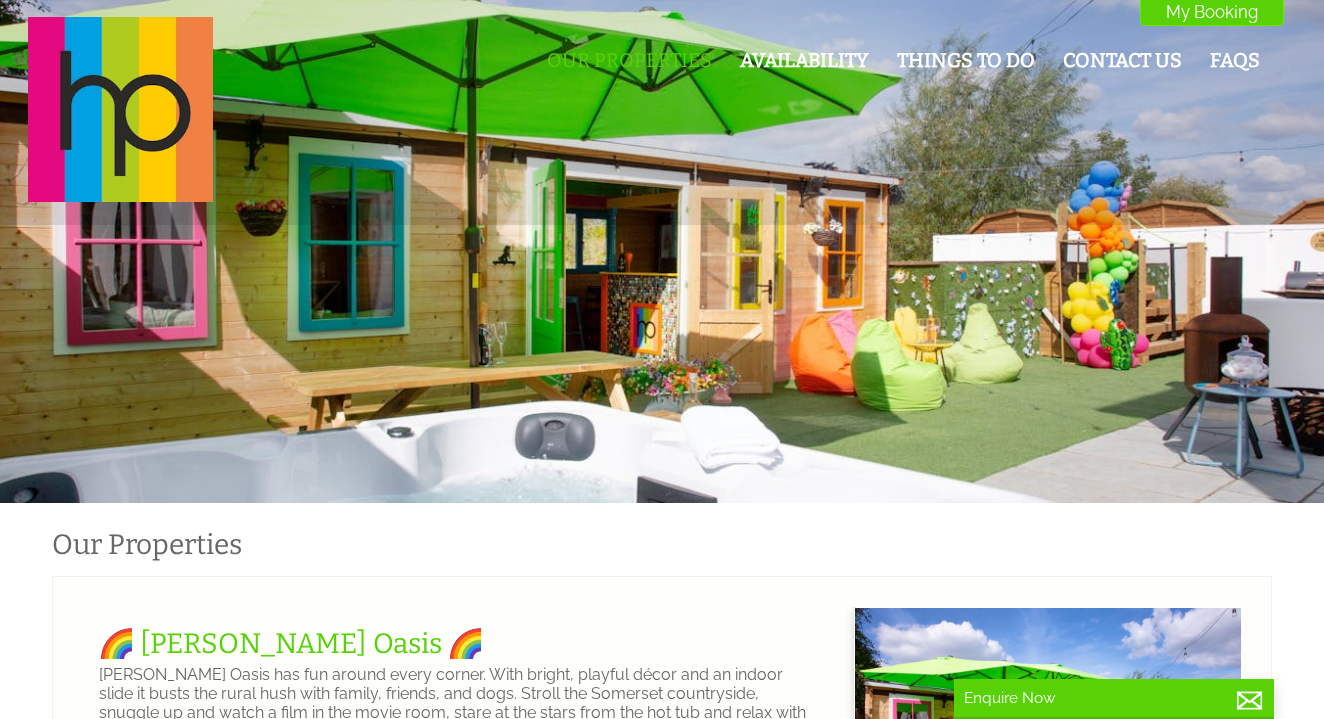 scroll, scrollTop: 0, scrollLeft: 0, axis: both 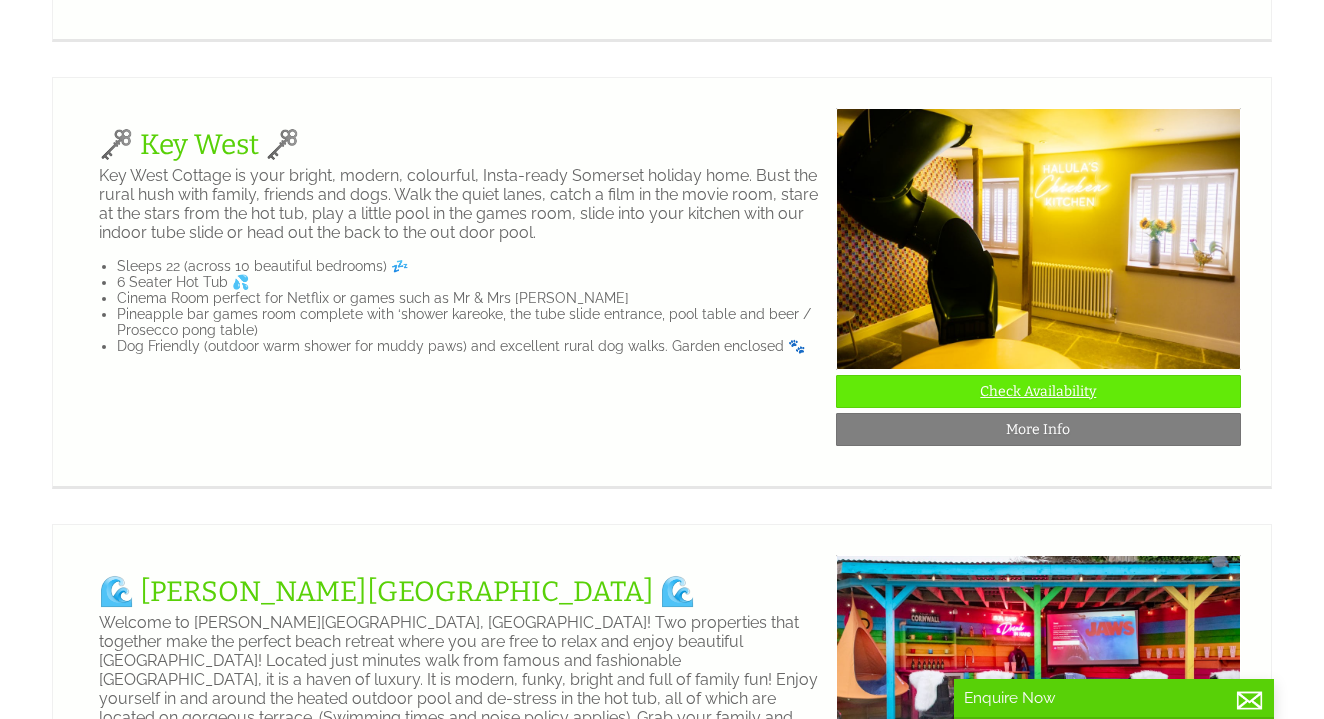 click on "Check Availability" at bounding box center [1038, 391] 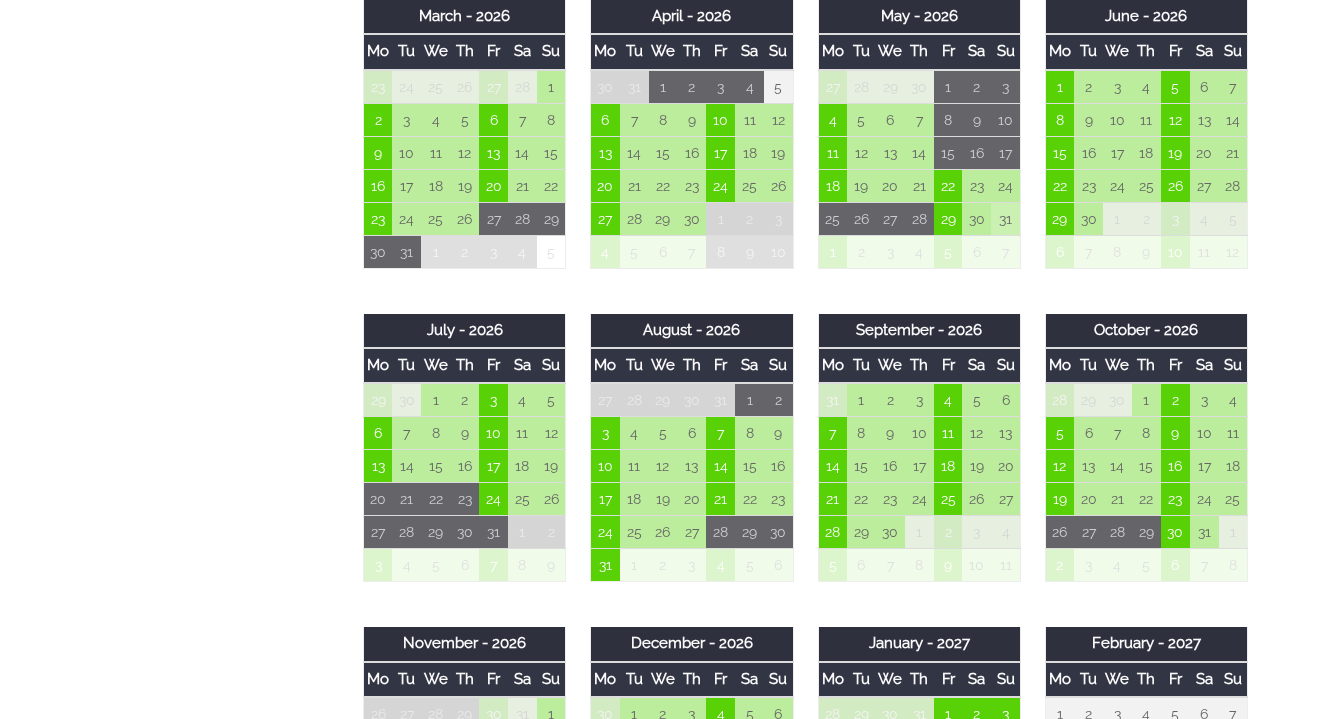 scroll, scrollTop: 1284, scrollLeft: 0, axis: vertical 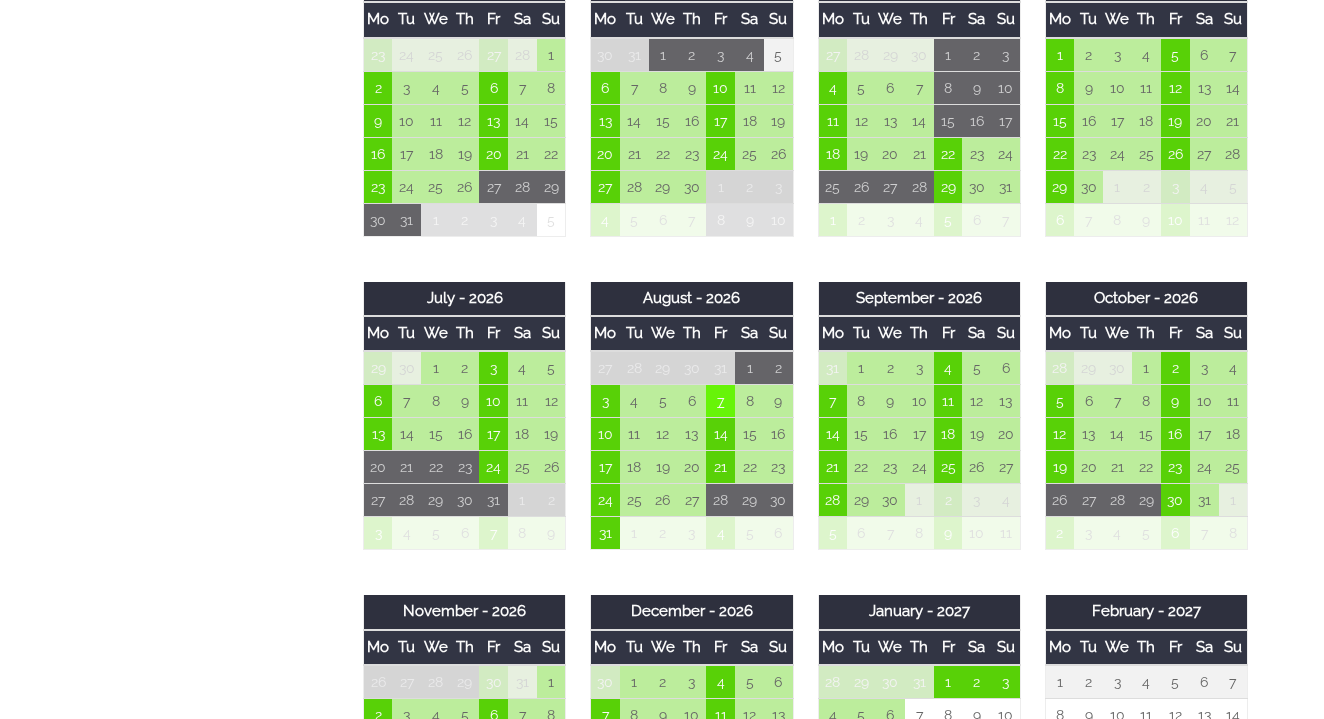 click on "7" at bounding box center [720, 401] 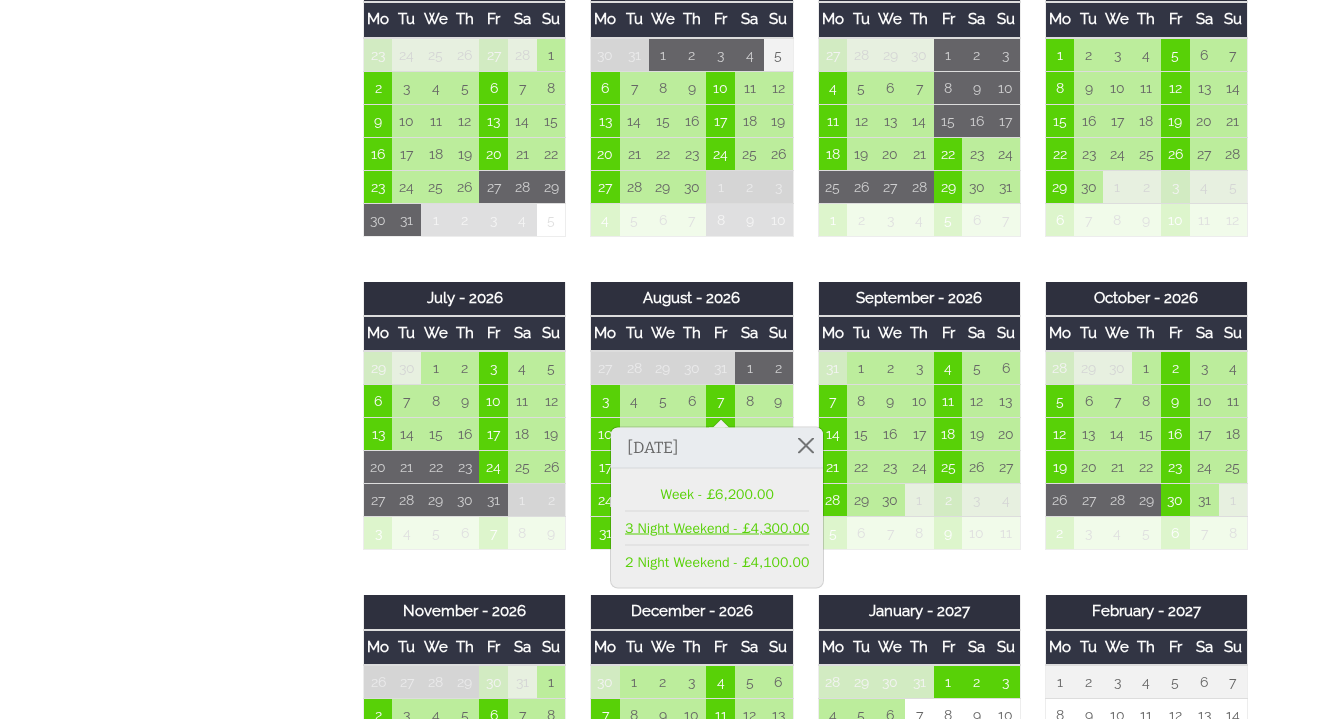 click on "3 Night Weekend  - £4,300.00" at bounding box center (717, 528) 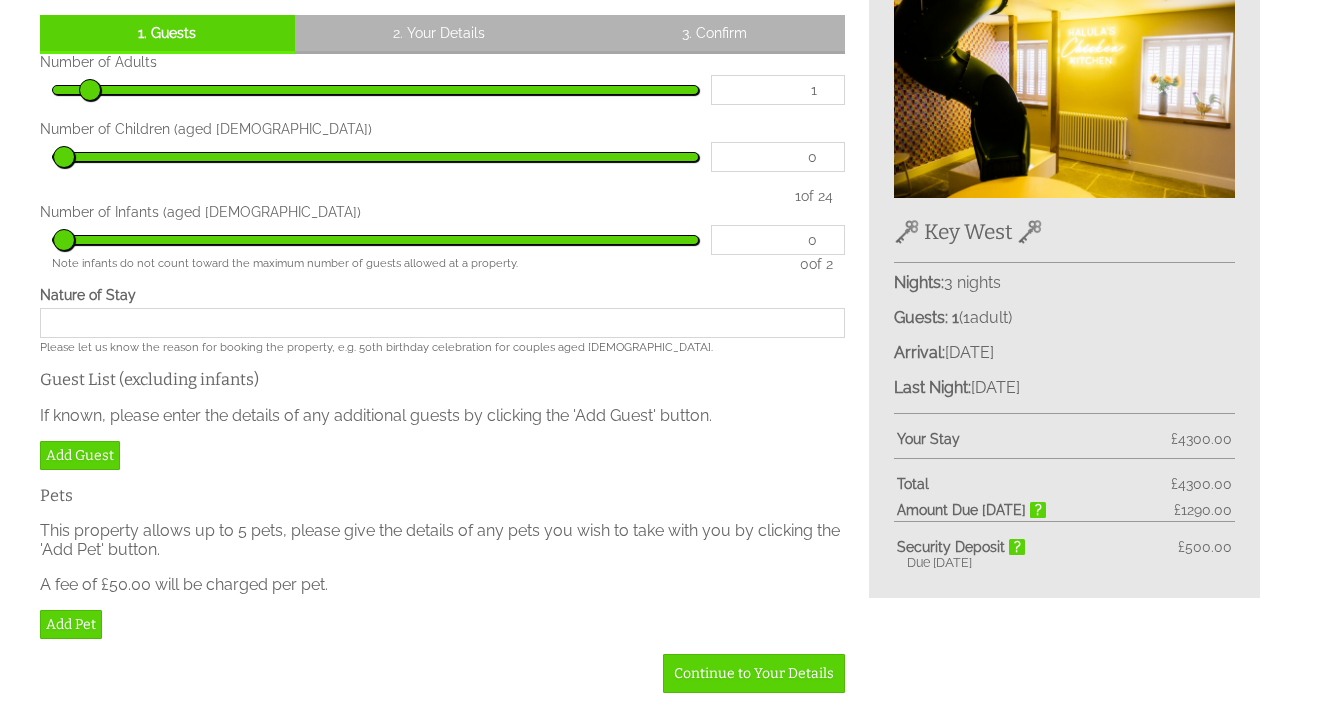 scroll, scrollTop: 570, scrollLeft: 0, axis: vertical 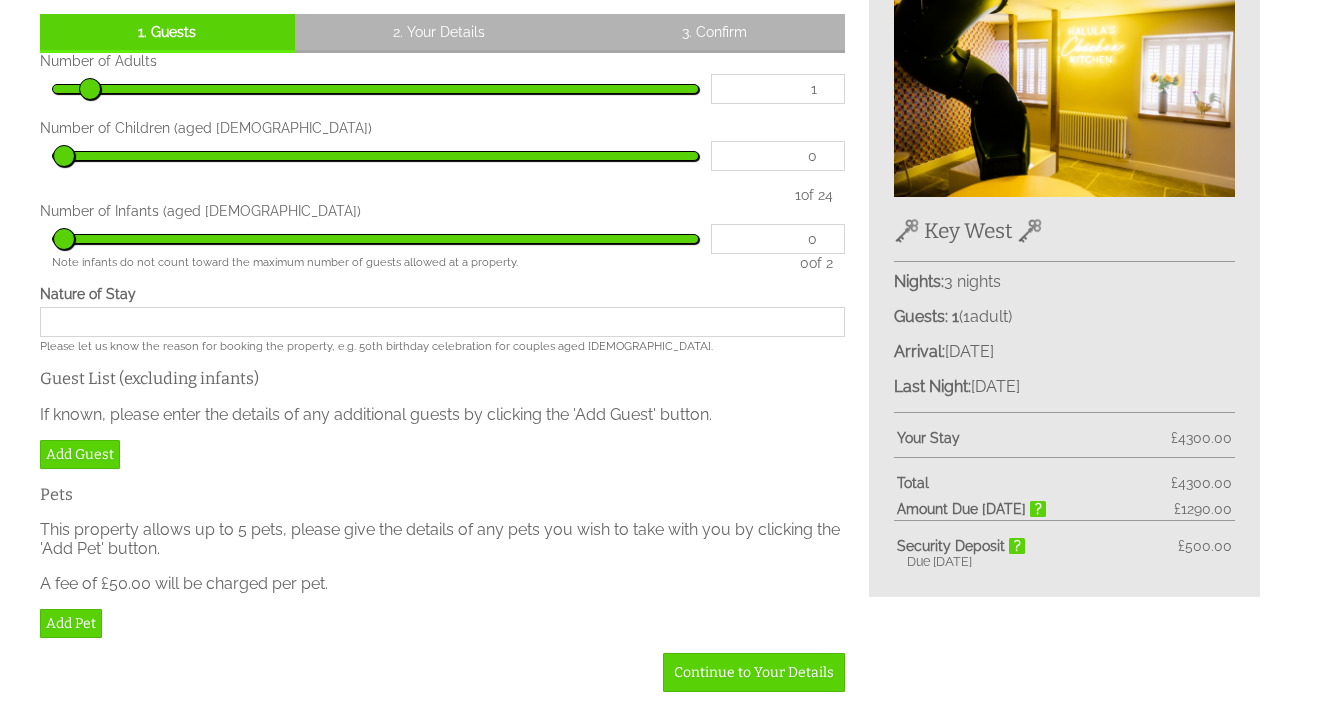 type on "2" 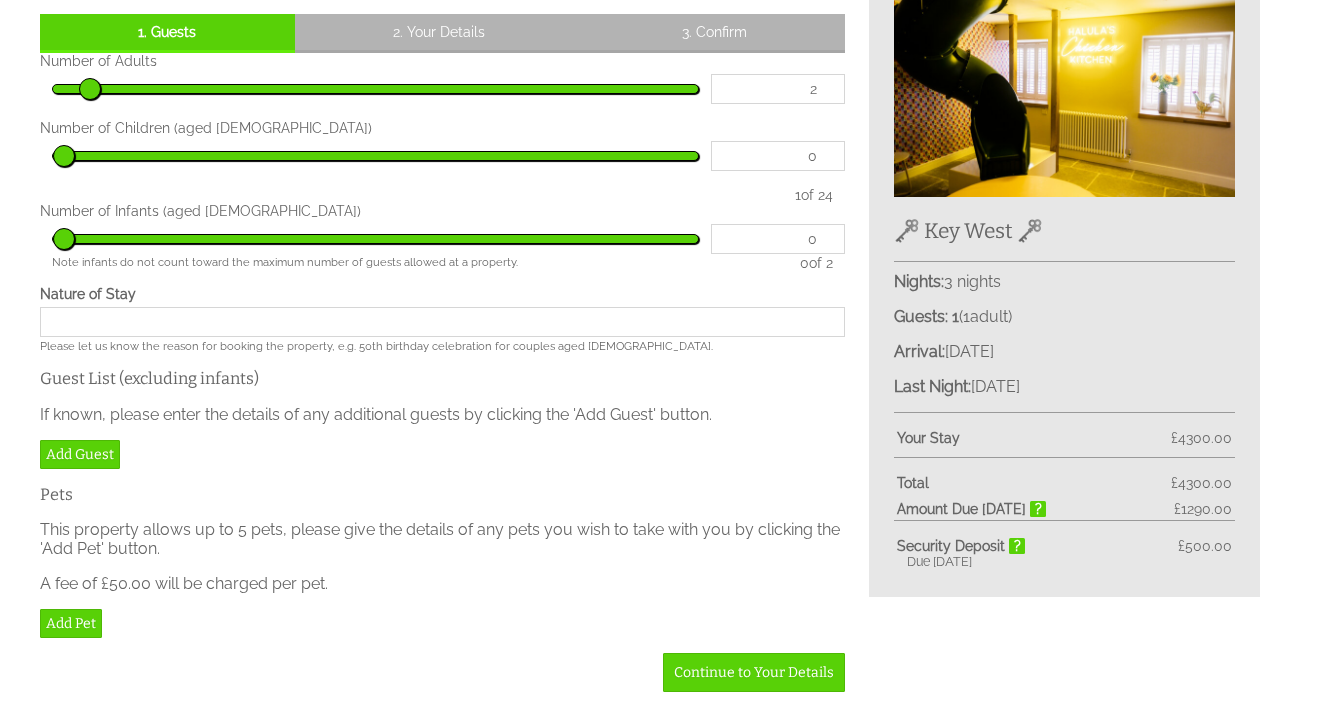 type on "2" 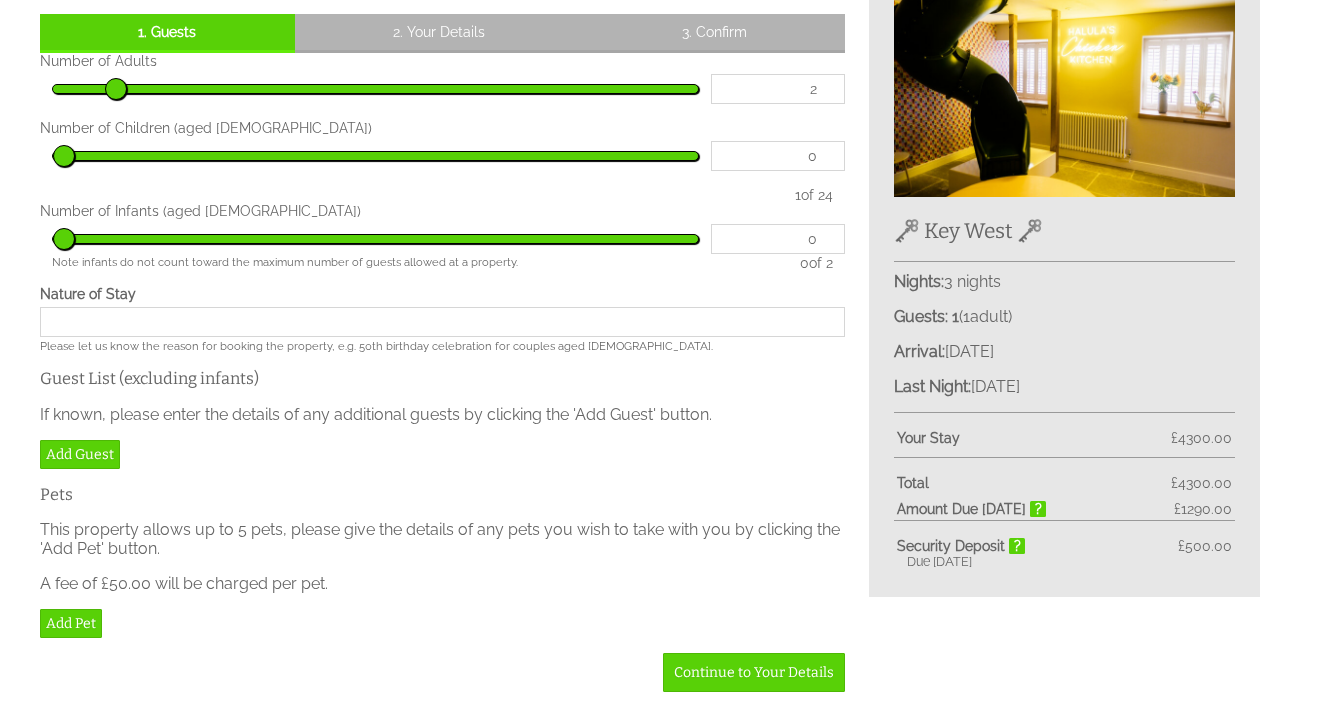 click on "2" at bounding box center [778, 89] 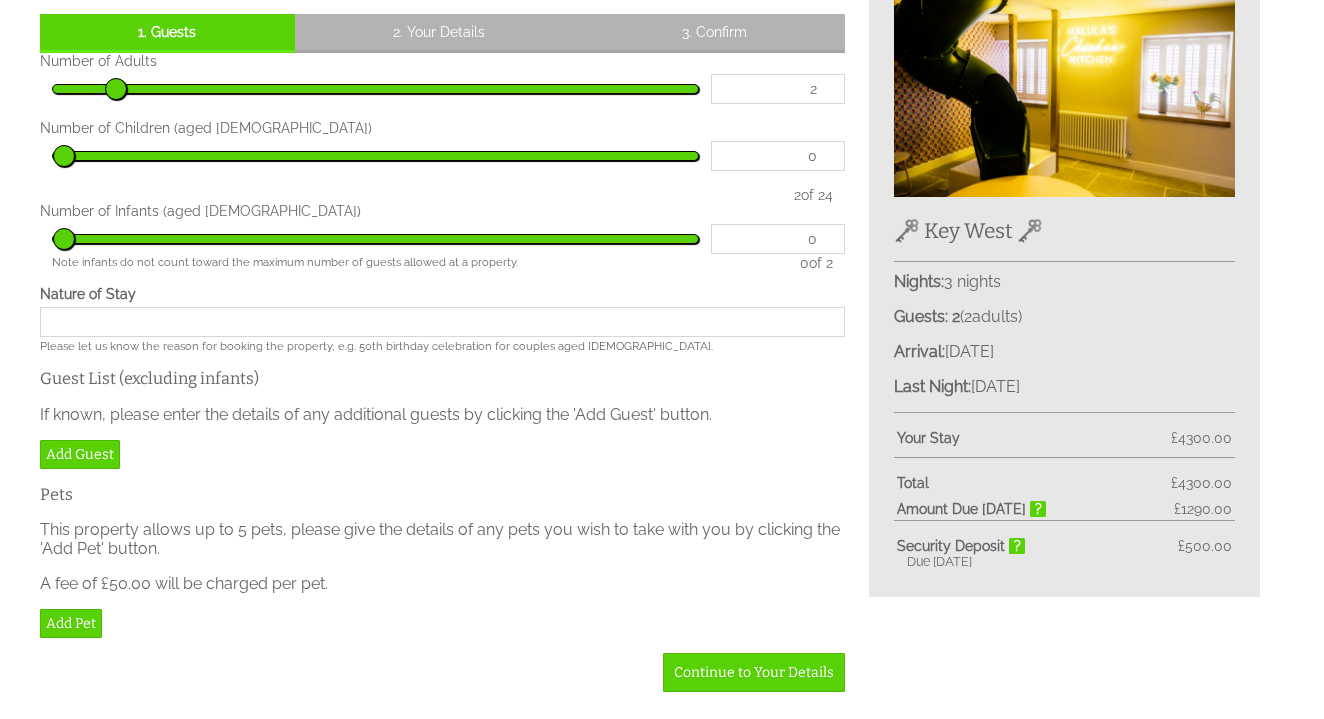 type on "3" 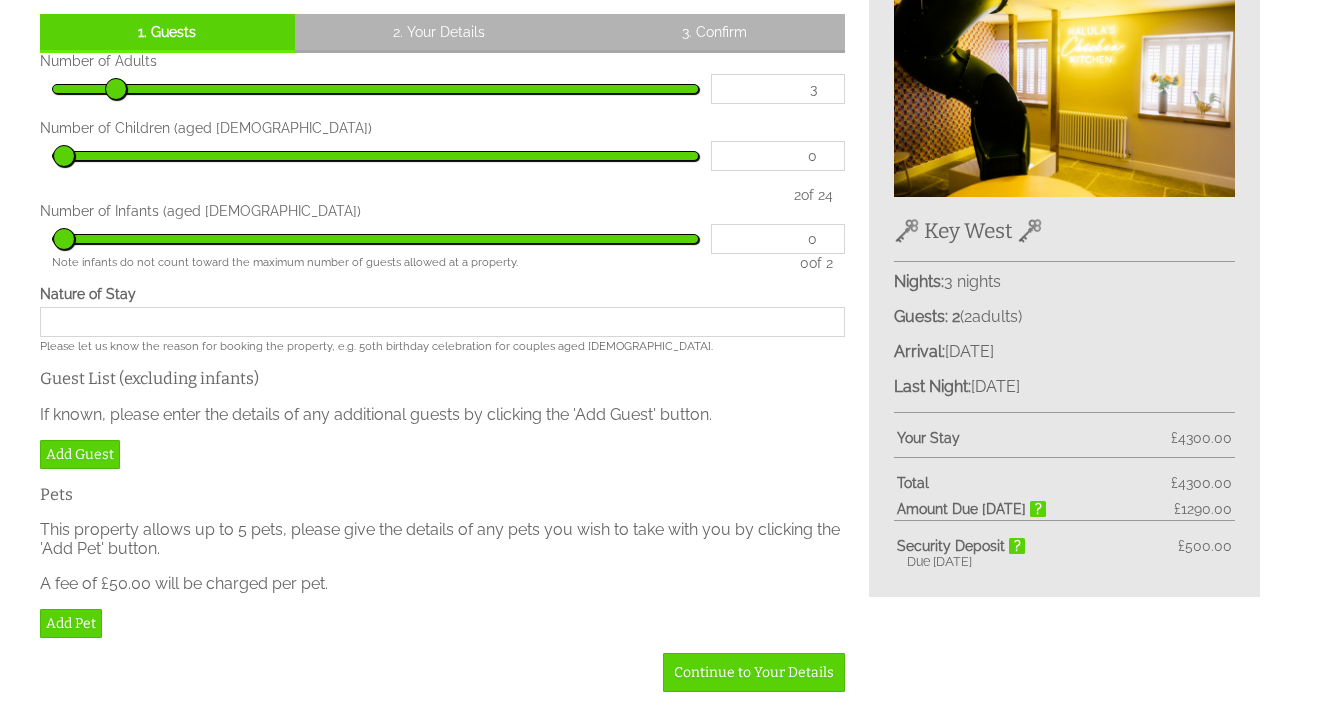 type on "3" 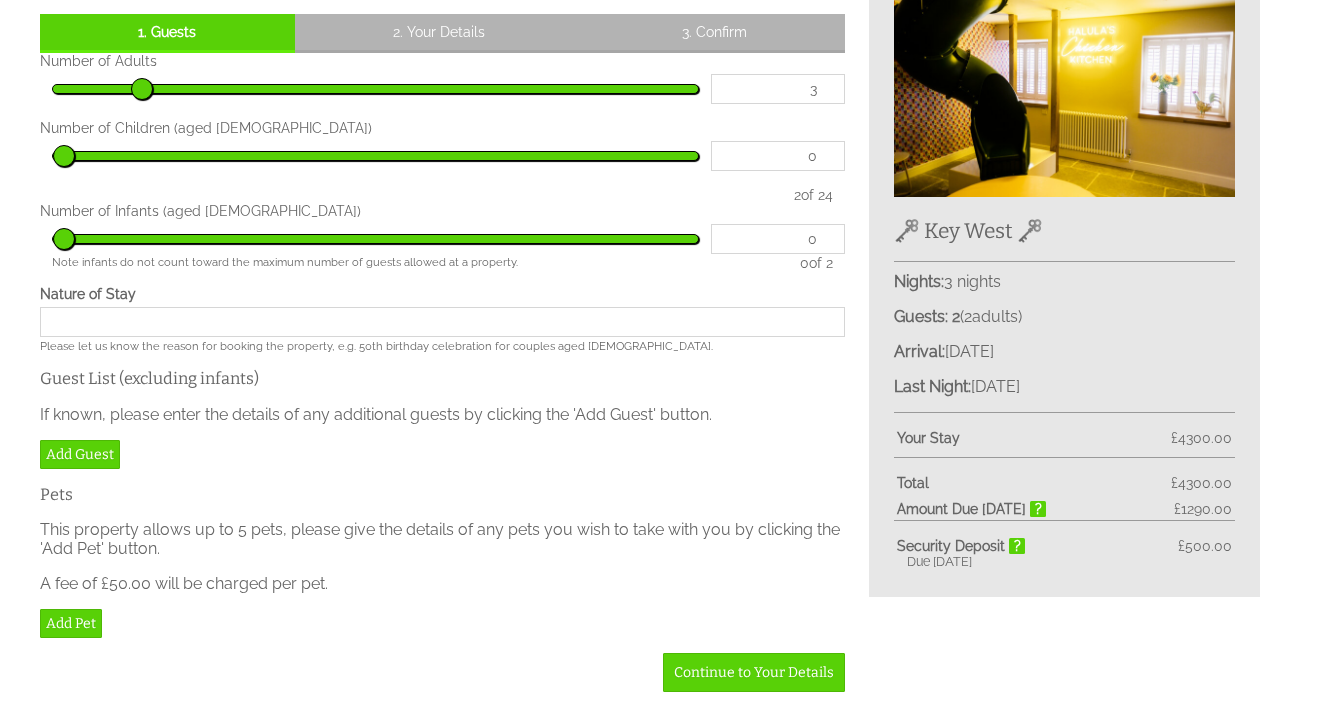 click on "3" at bounding box center [778, 89] 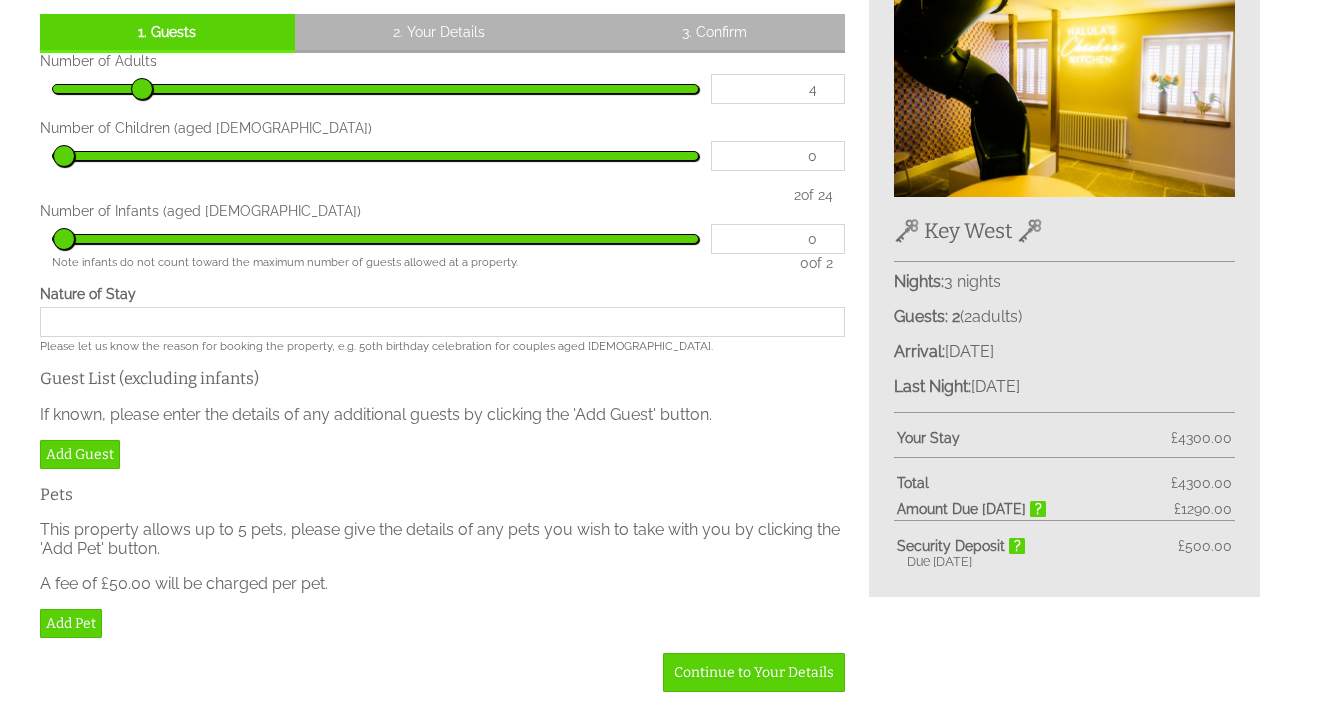 type on "4" 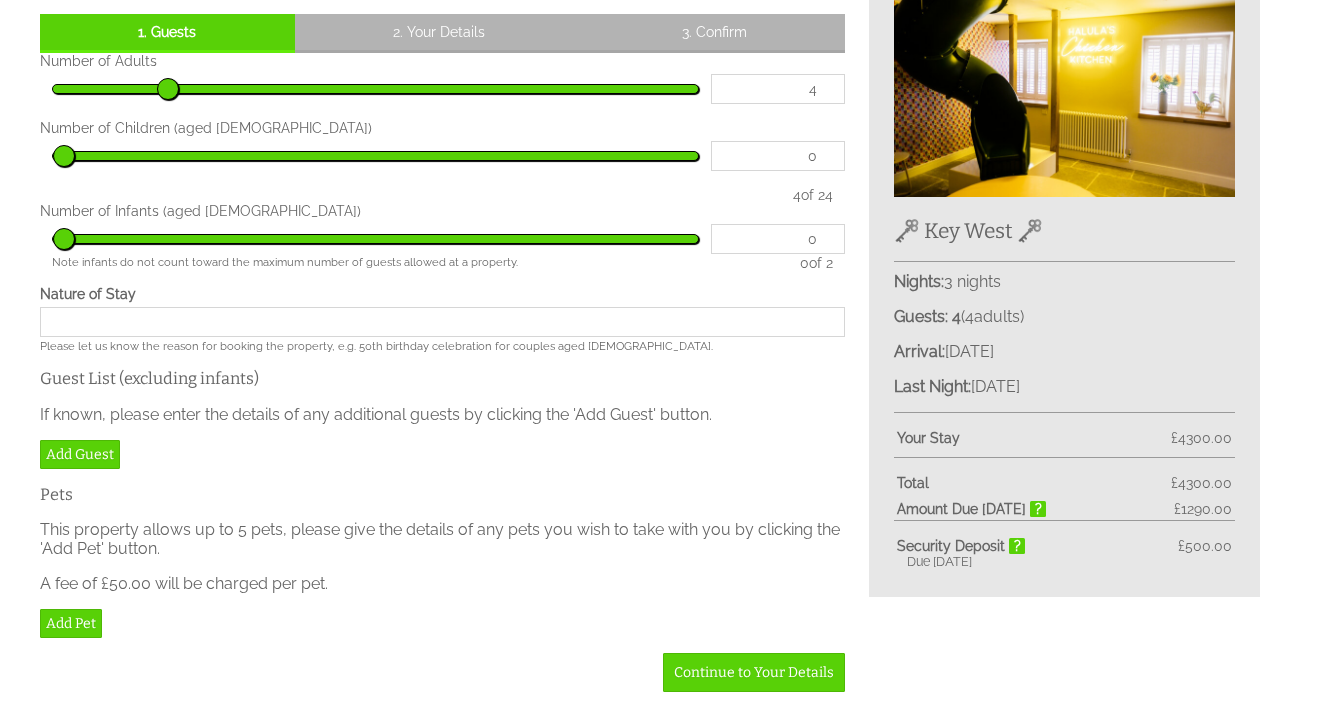 click on "4" at bounding box center (778, 89) 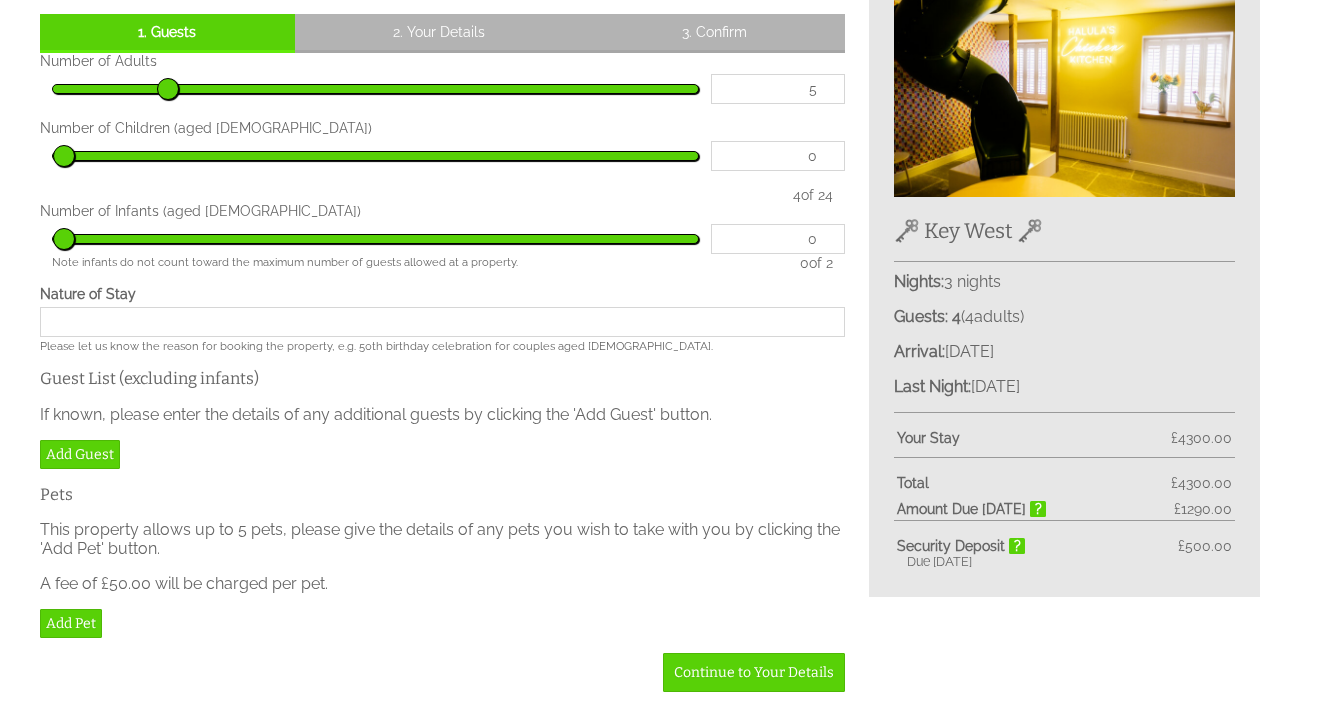 type on "5" 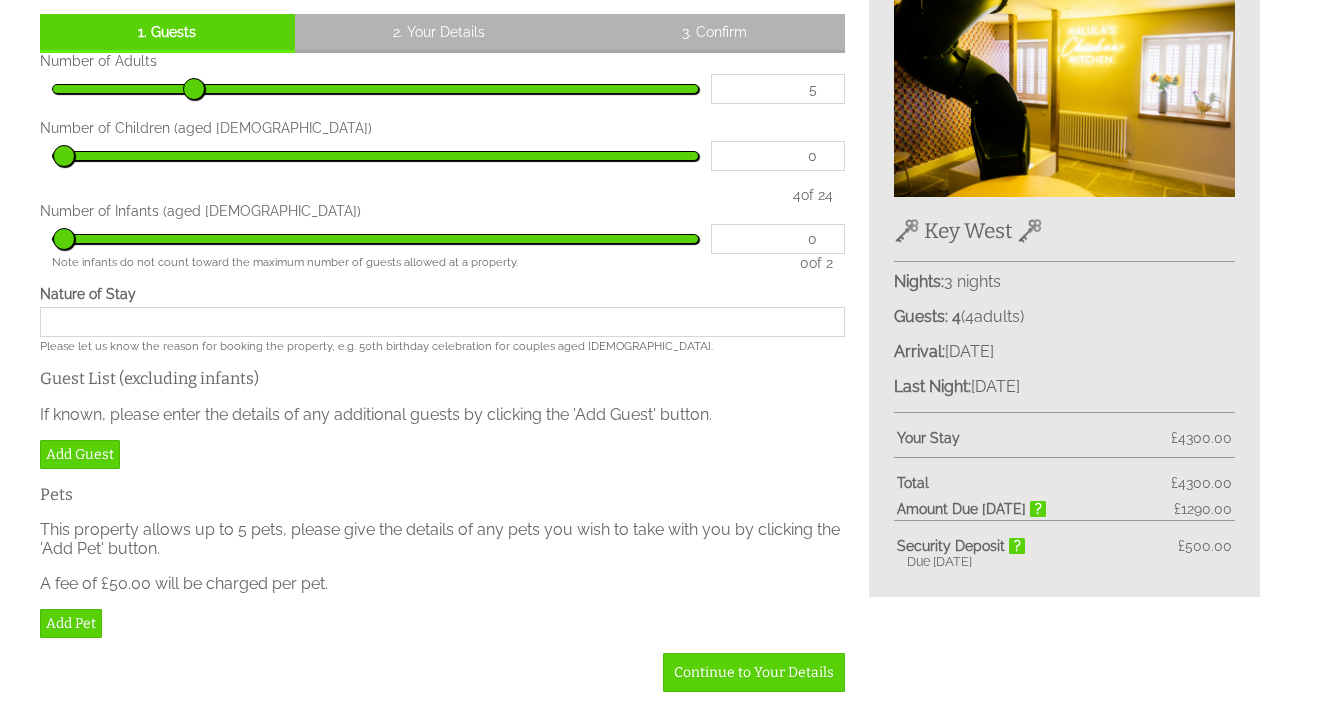 click on "5" at bounding box center [778, 89] 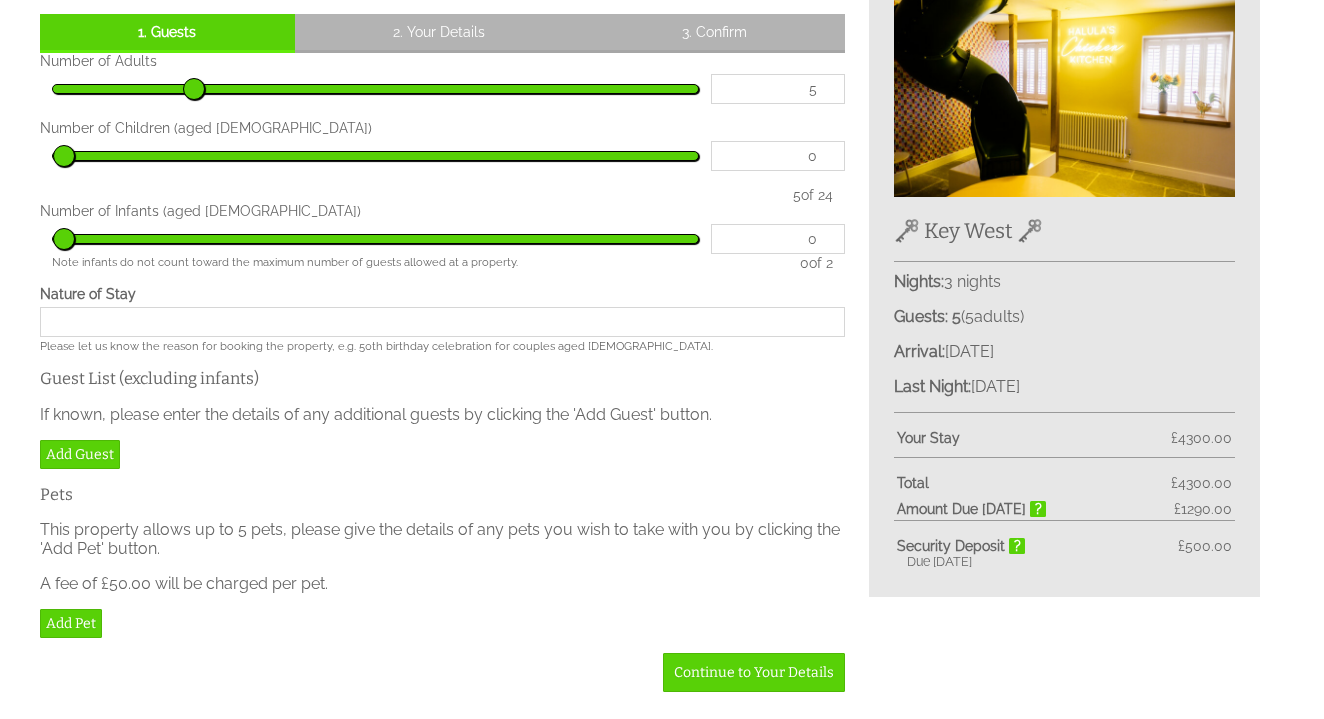 type on "6" 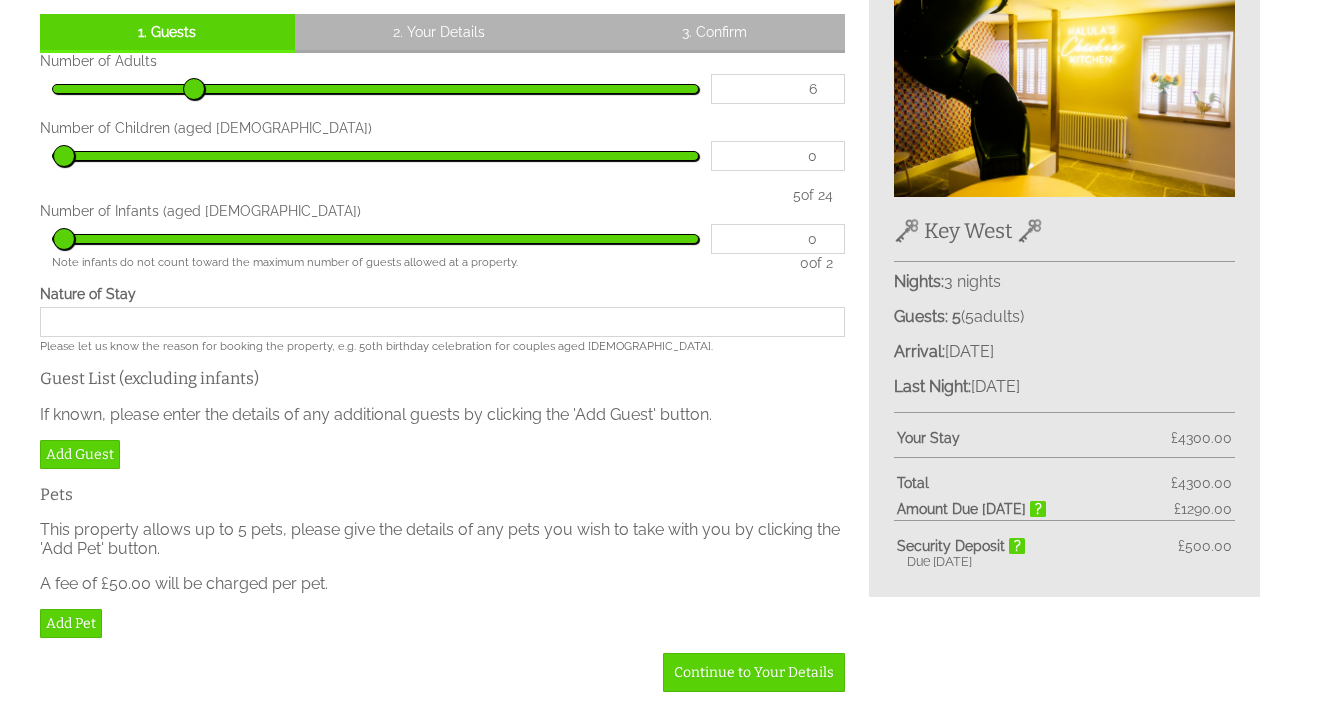 type on "6" 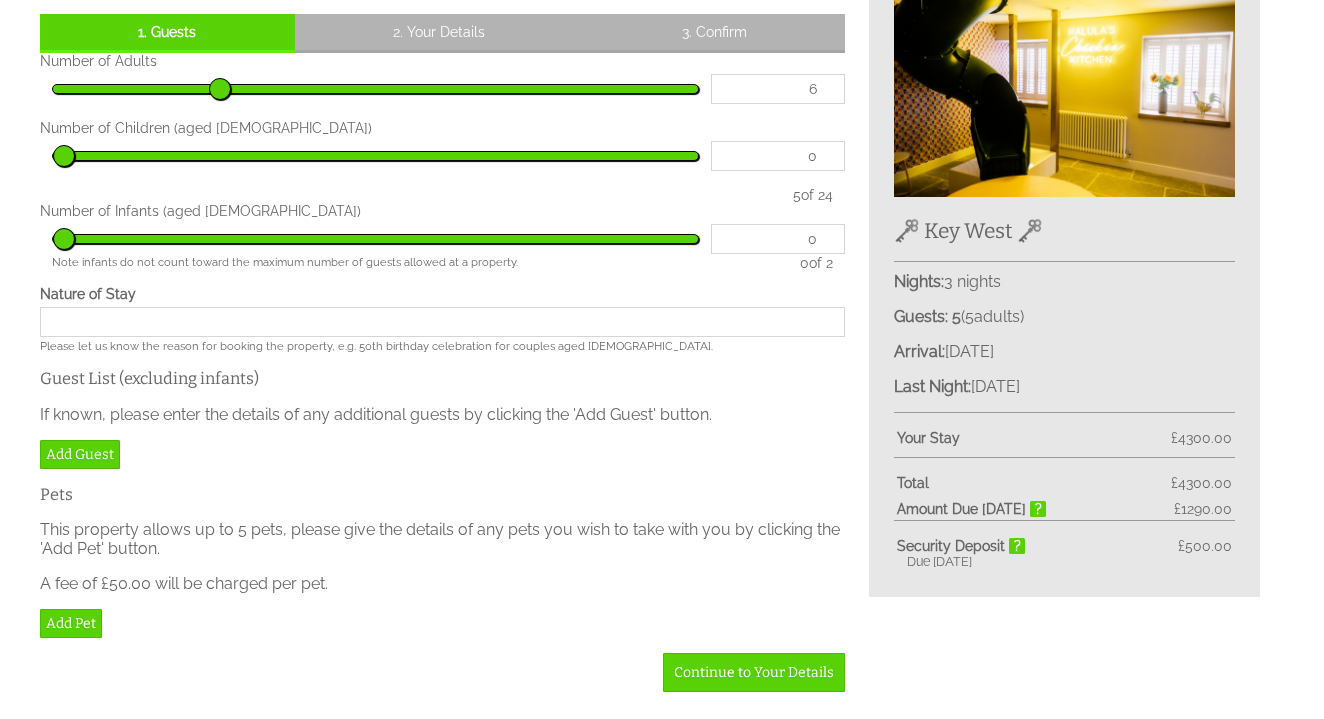 click on "6" at bounding box center [778, 89] 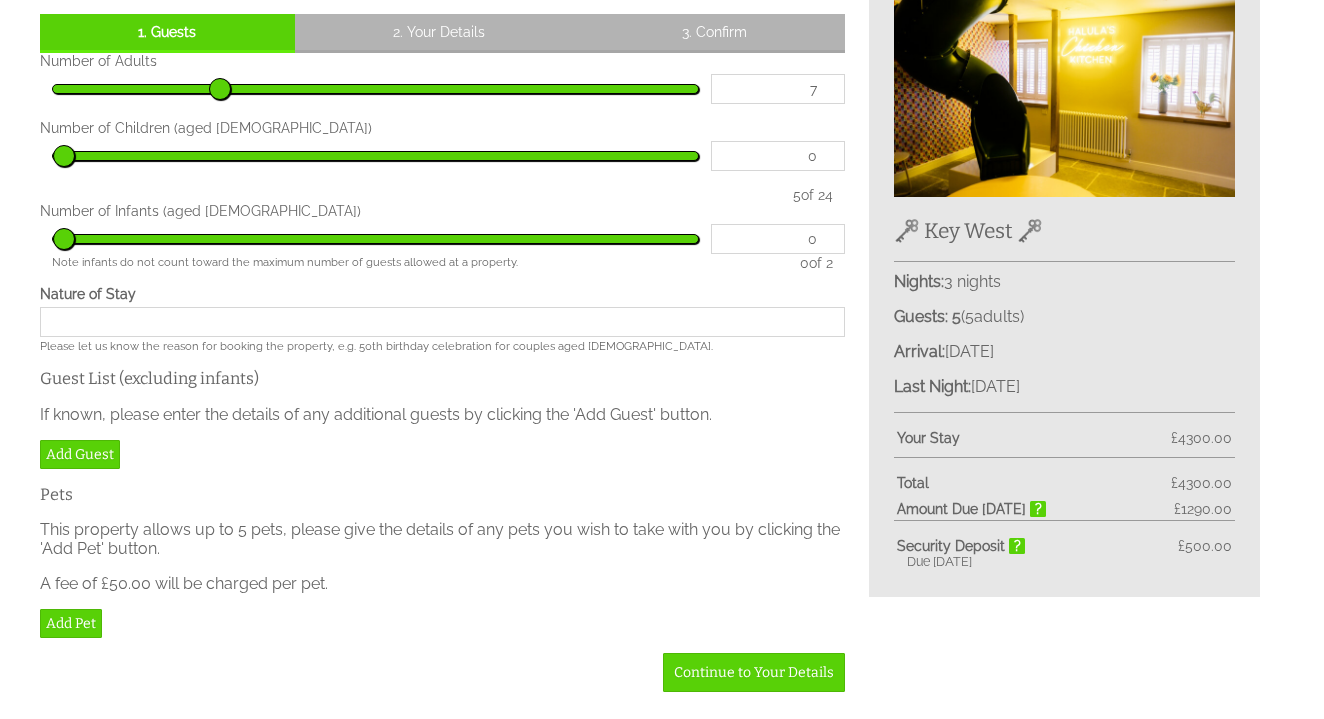 type on "7" 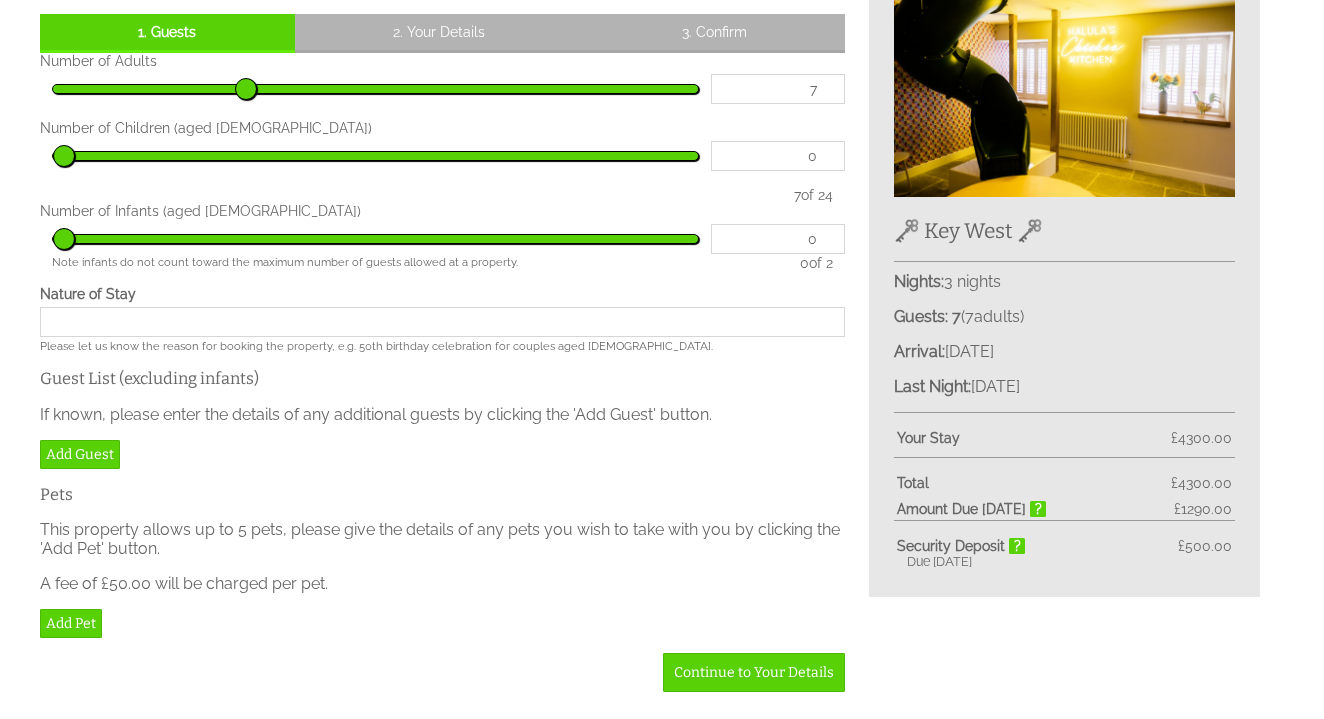 click on "7" at bounding box center [778, 89] 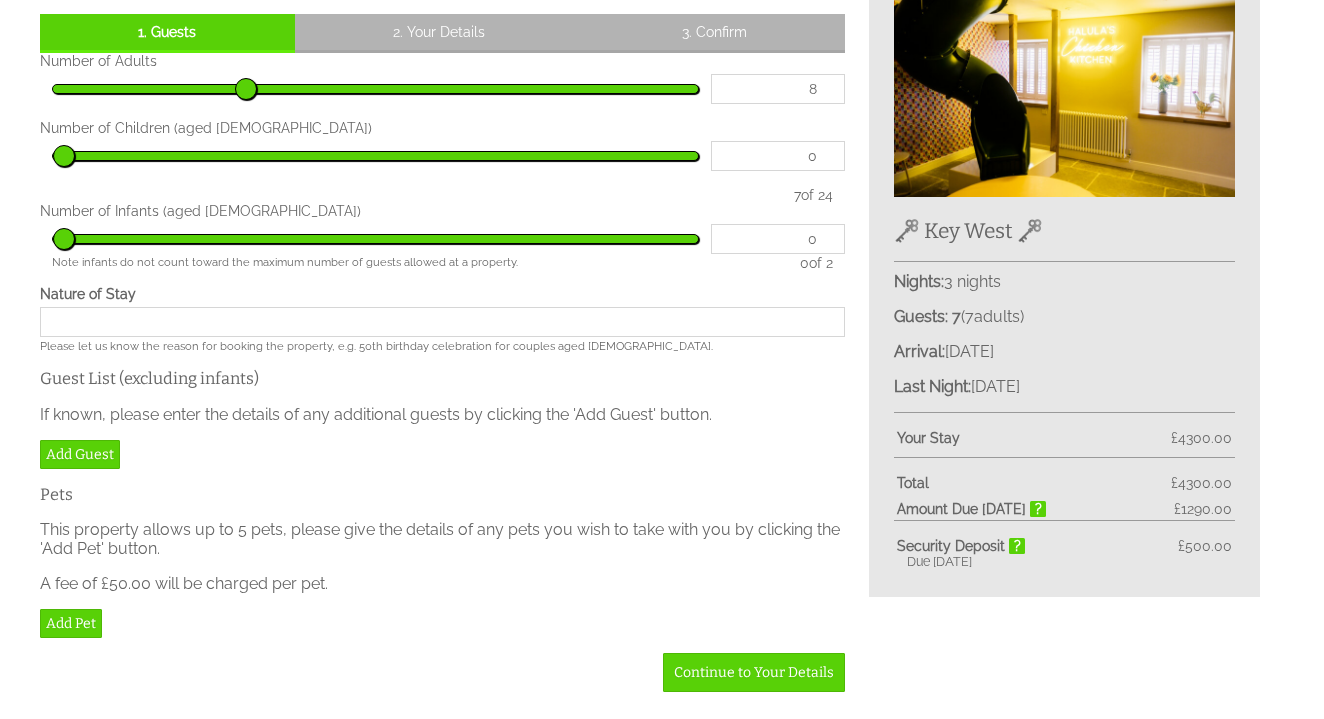 type on "8" 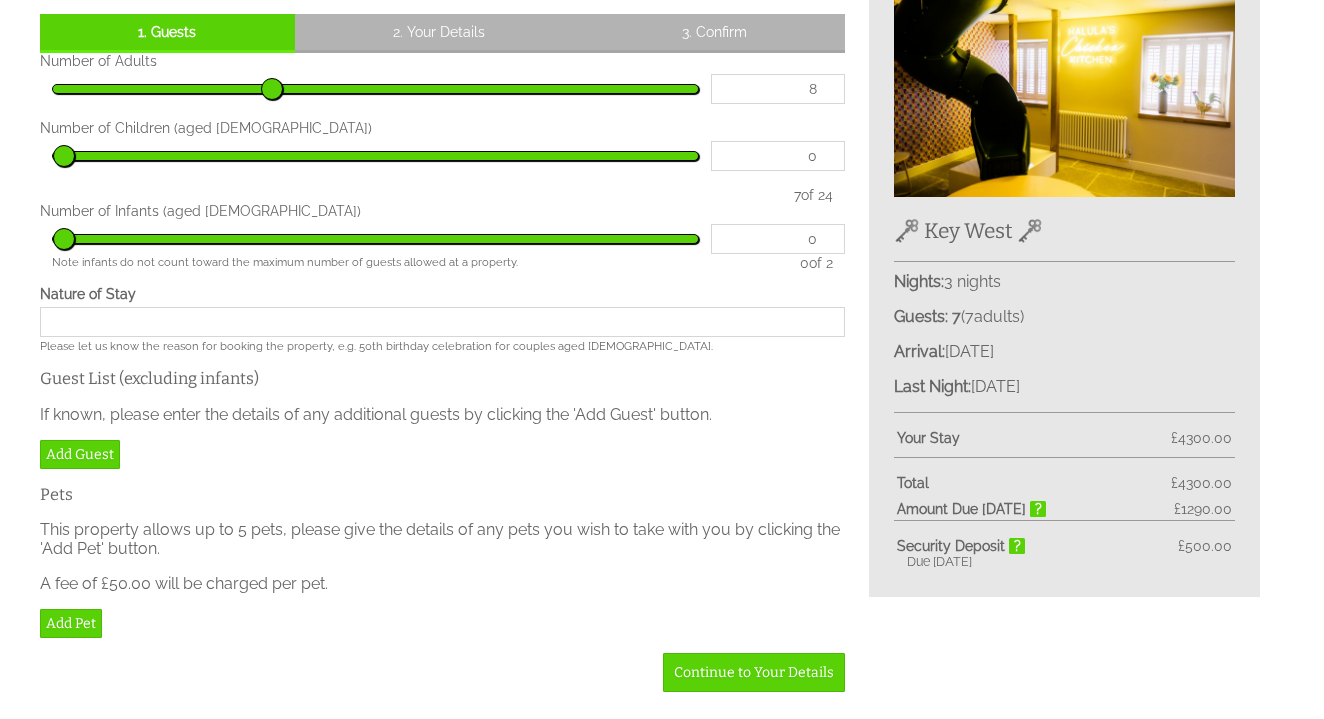 click on "8" at bounding box center (778, 89) 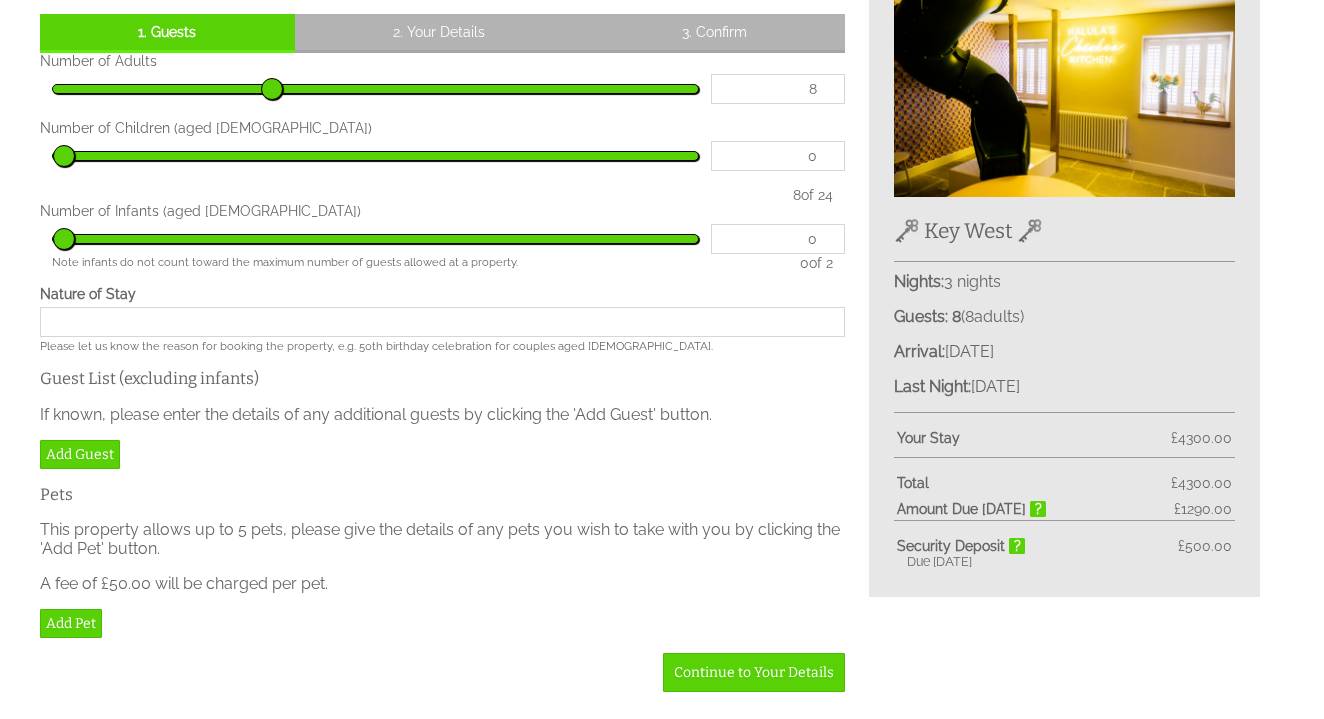 type on "9" 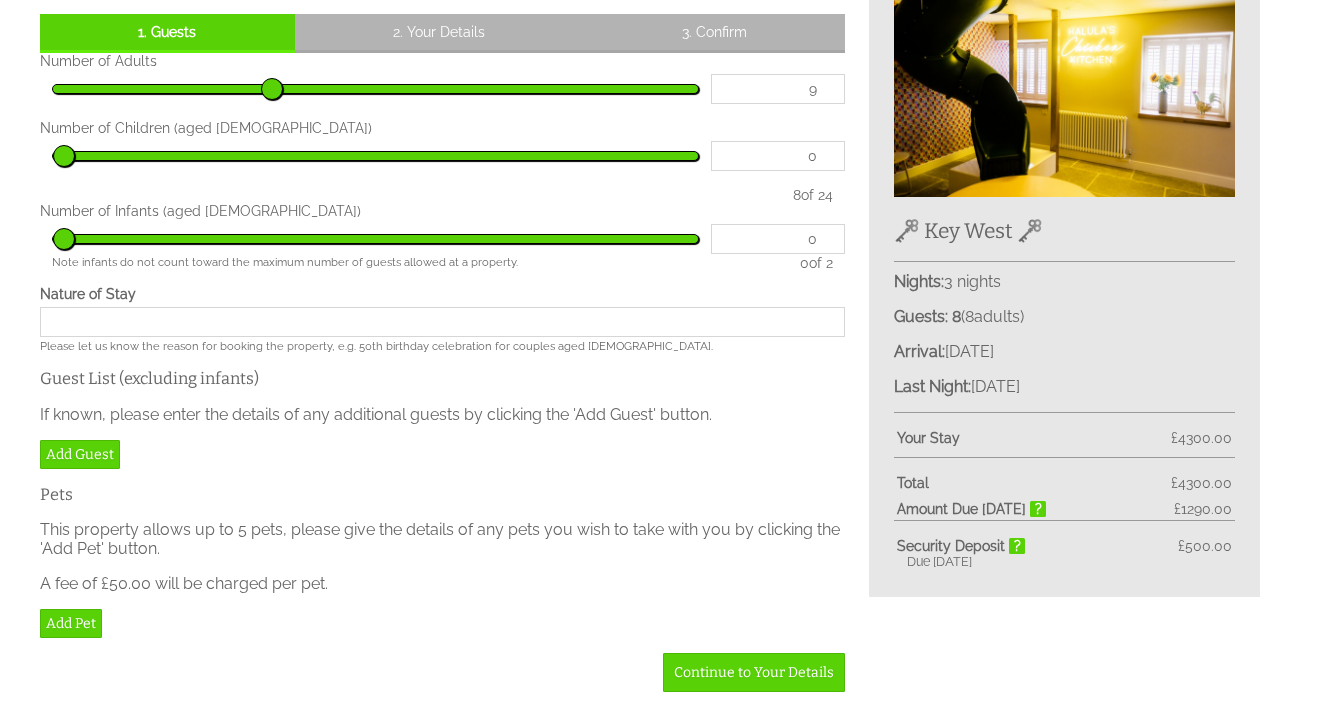 type on "9" 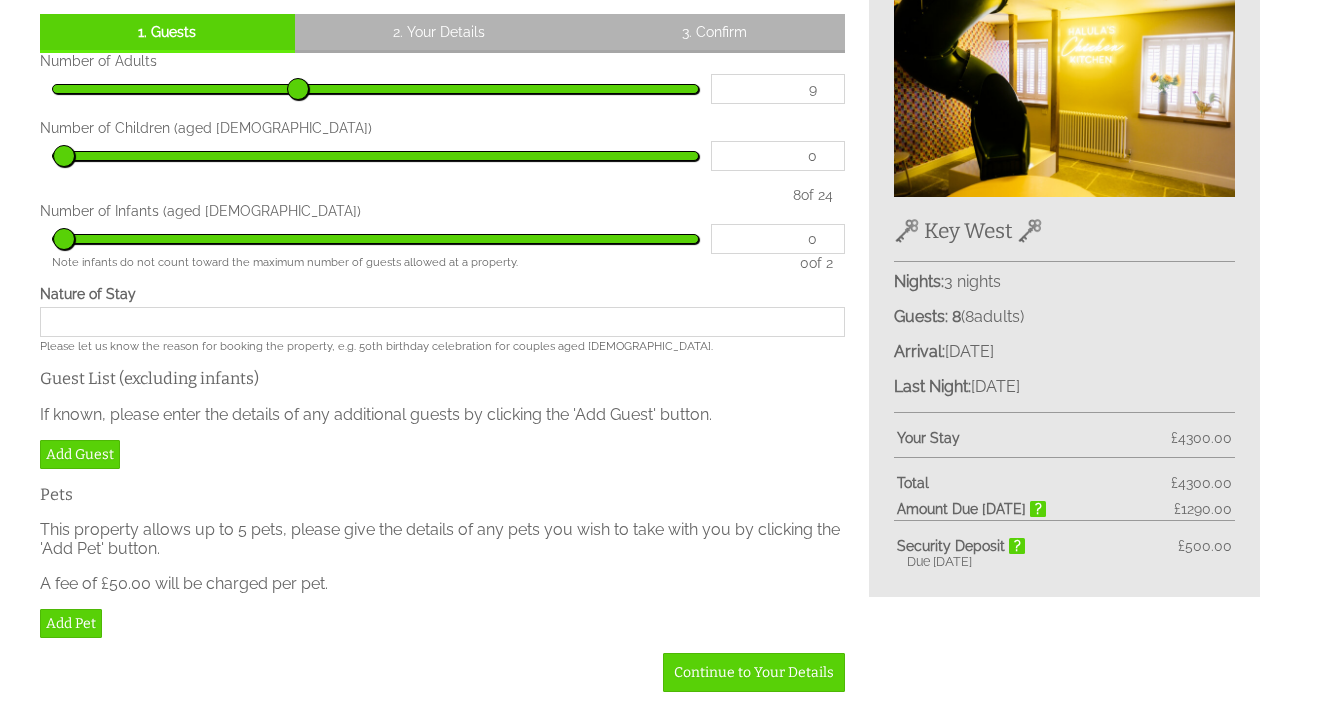 click on "9" at bounding box center (778, 89) 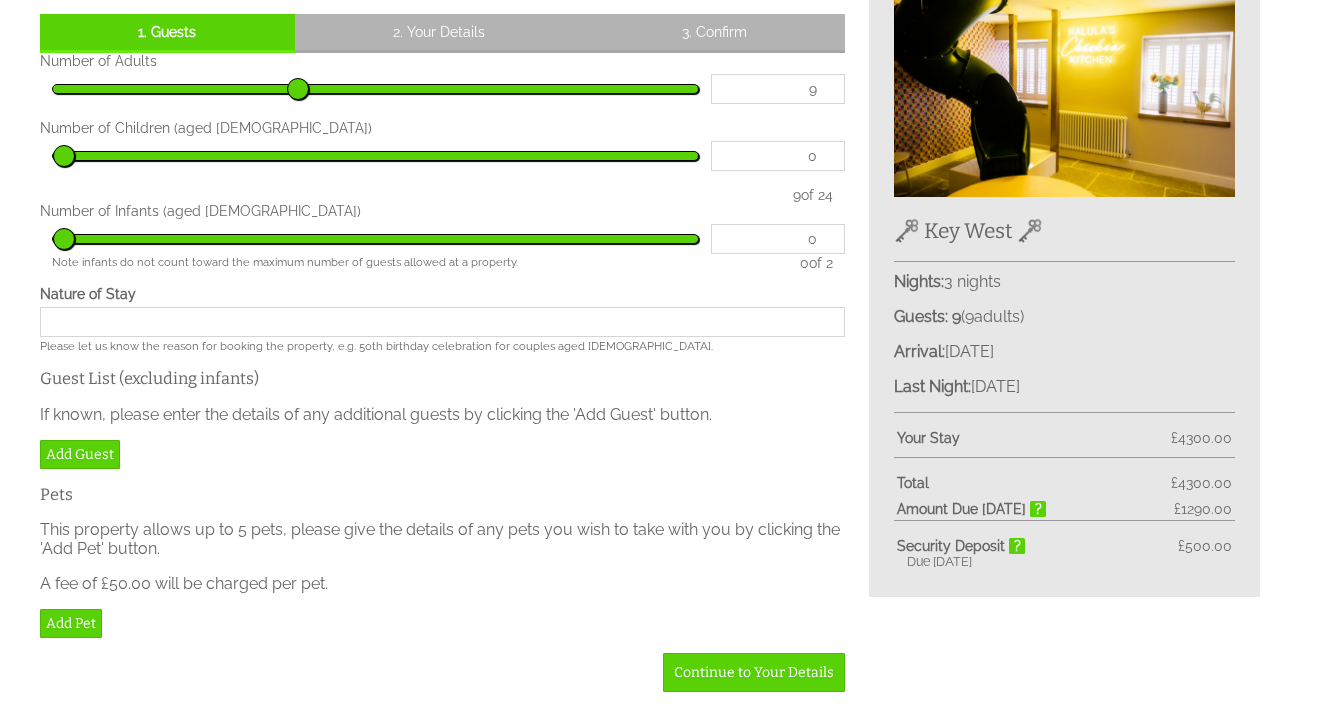 type on "10" 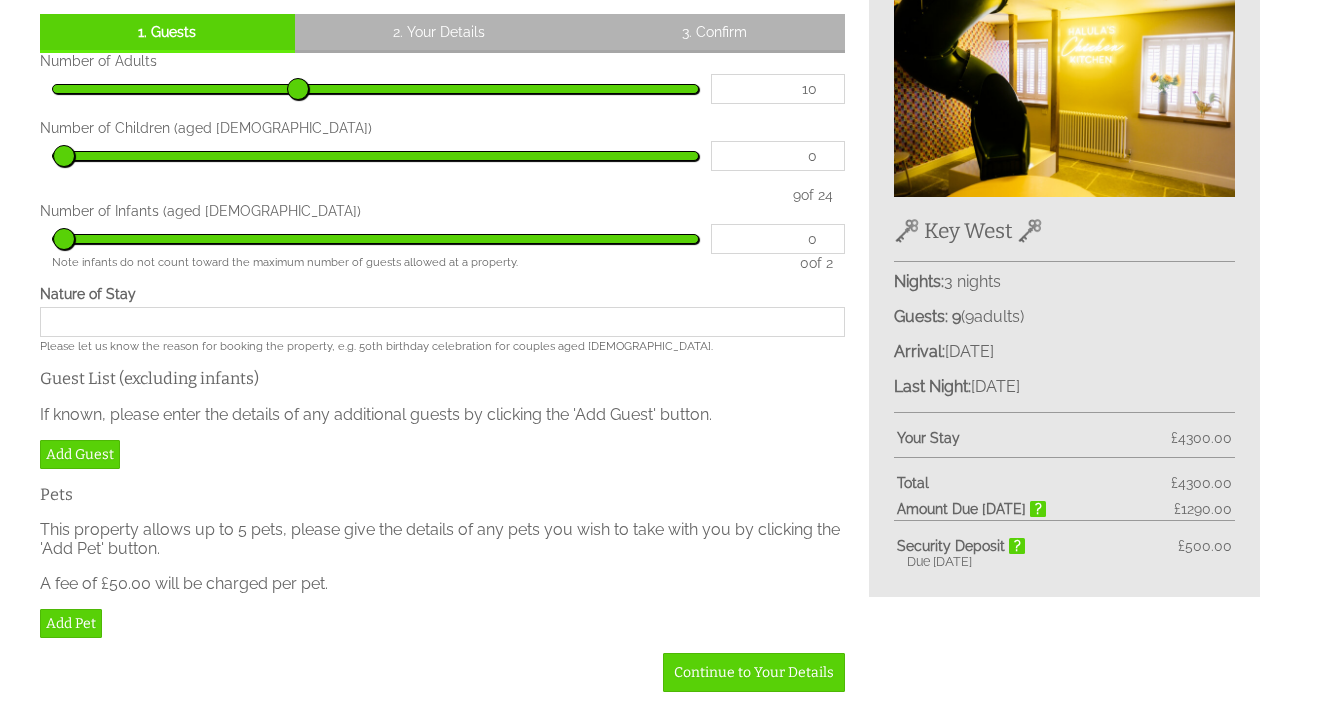 type on "10" 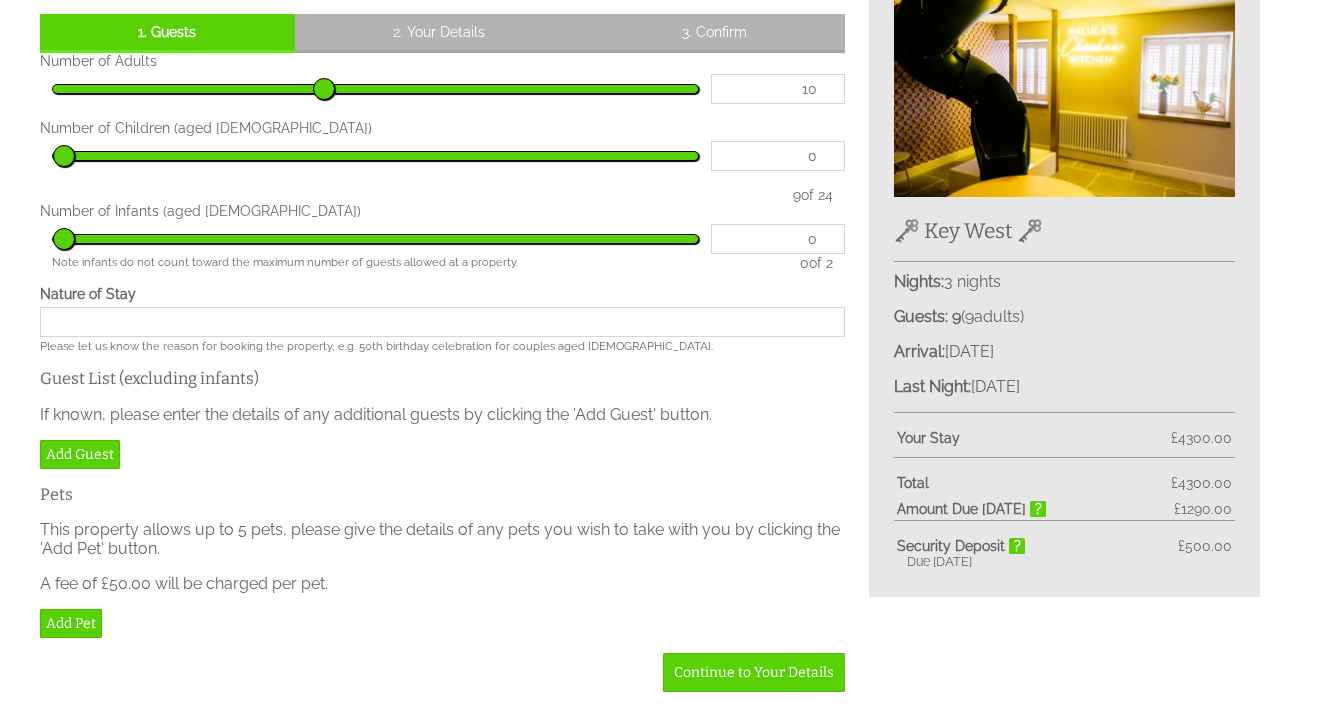 click on "10" at bounding box center [778, 89] 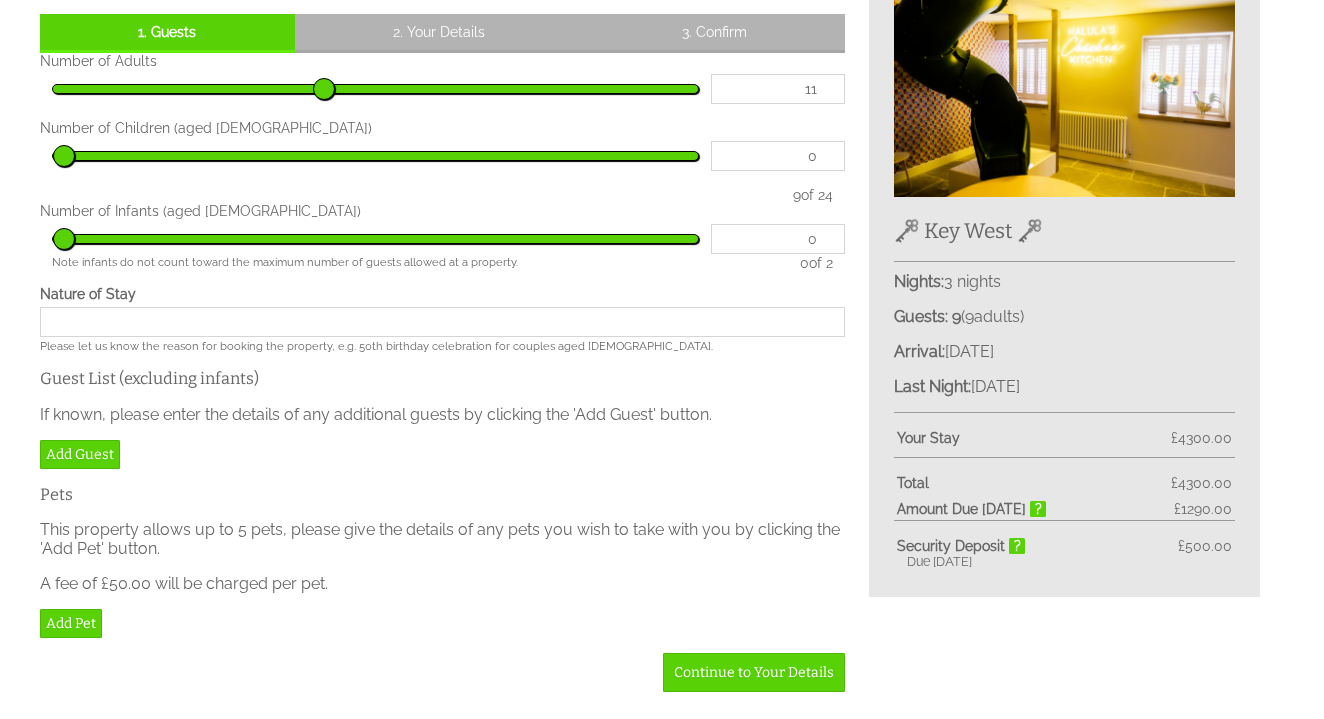 type on "11" 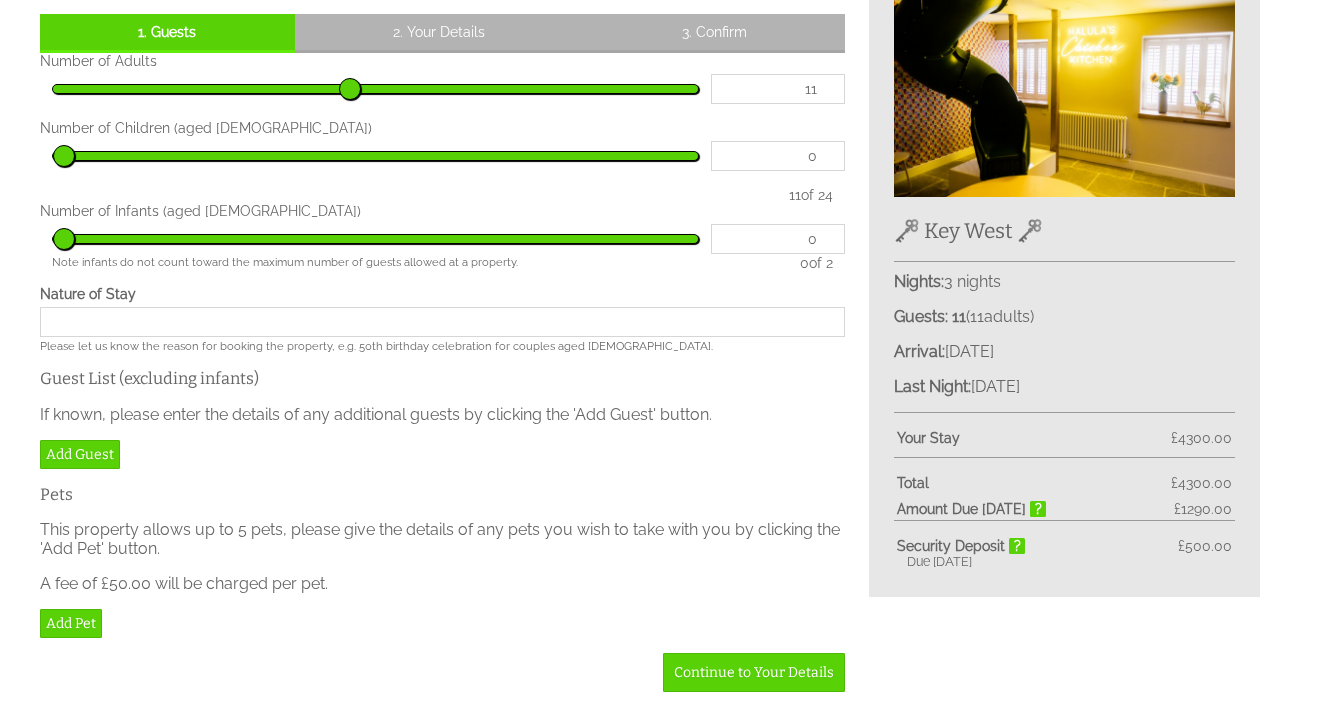 click on "11" at bounding box center [778, 89] 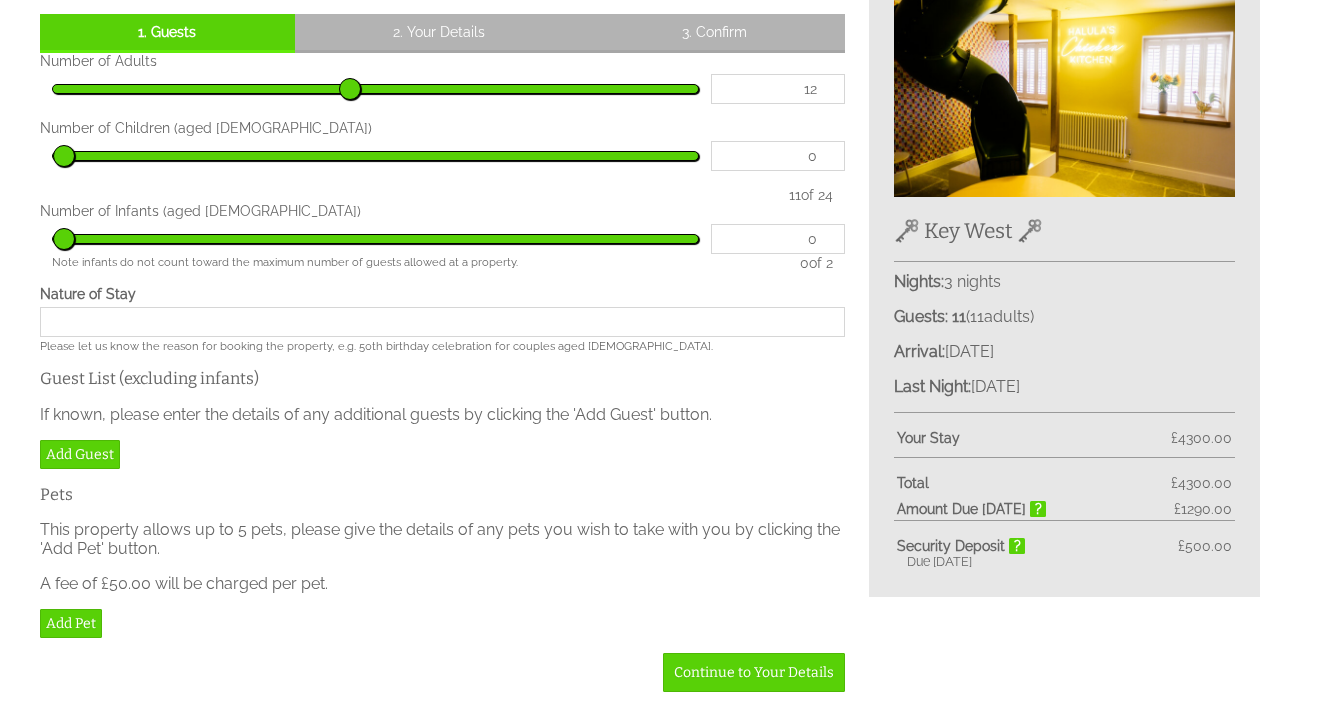 type on "12" 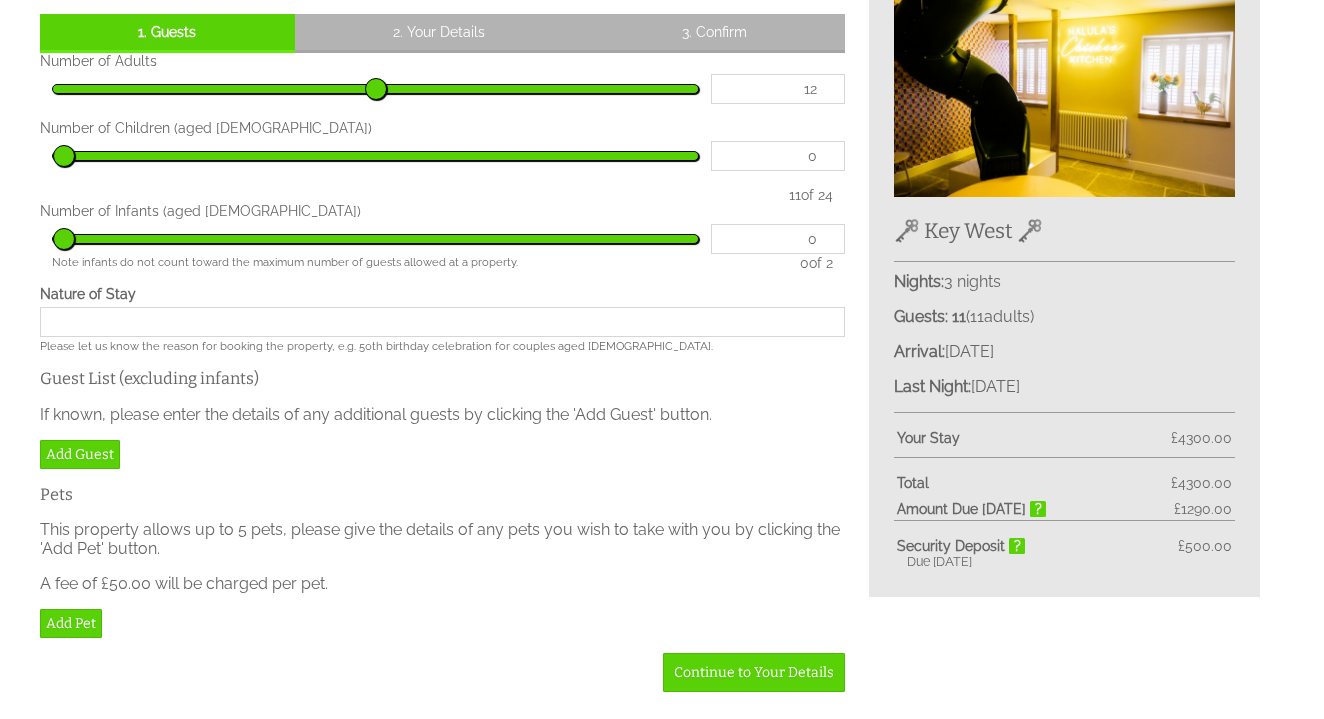 click on "12" at bounding box center (778, 89) 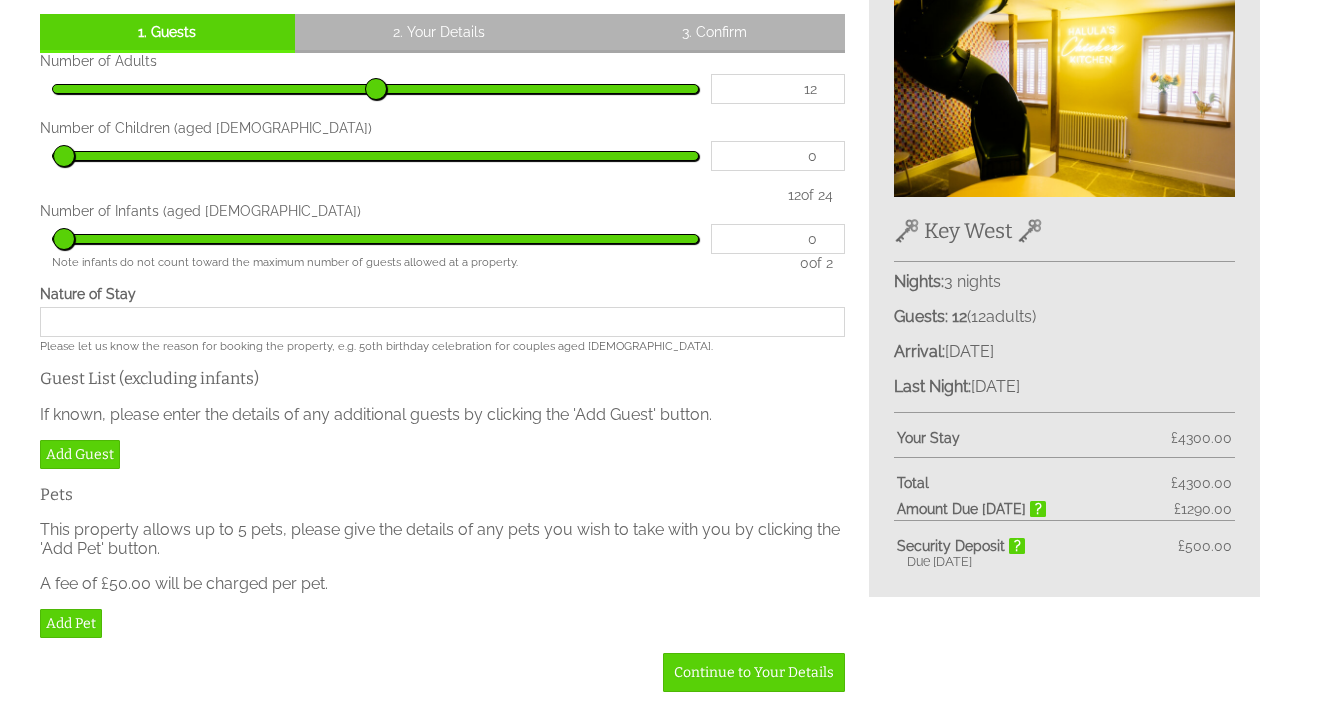 type on "13" 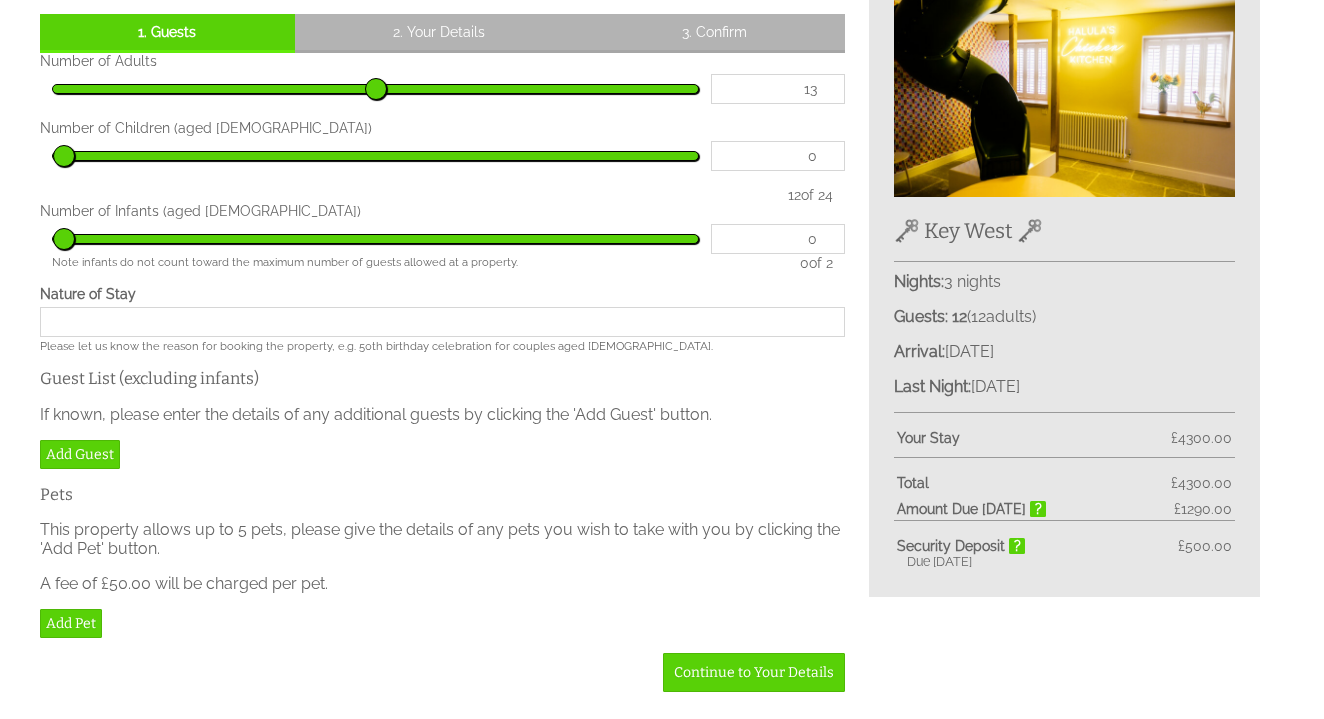 type on "13" 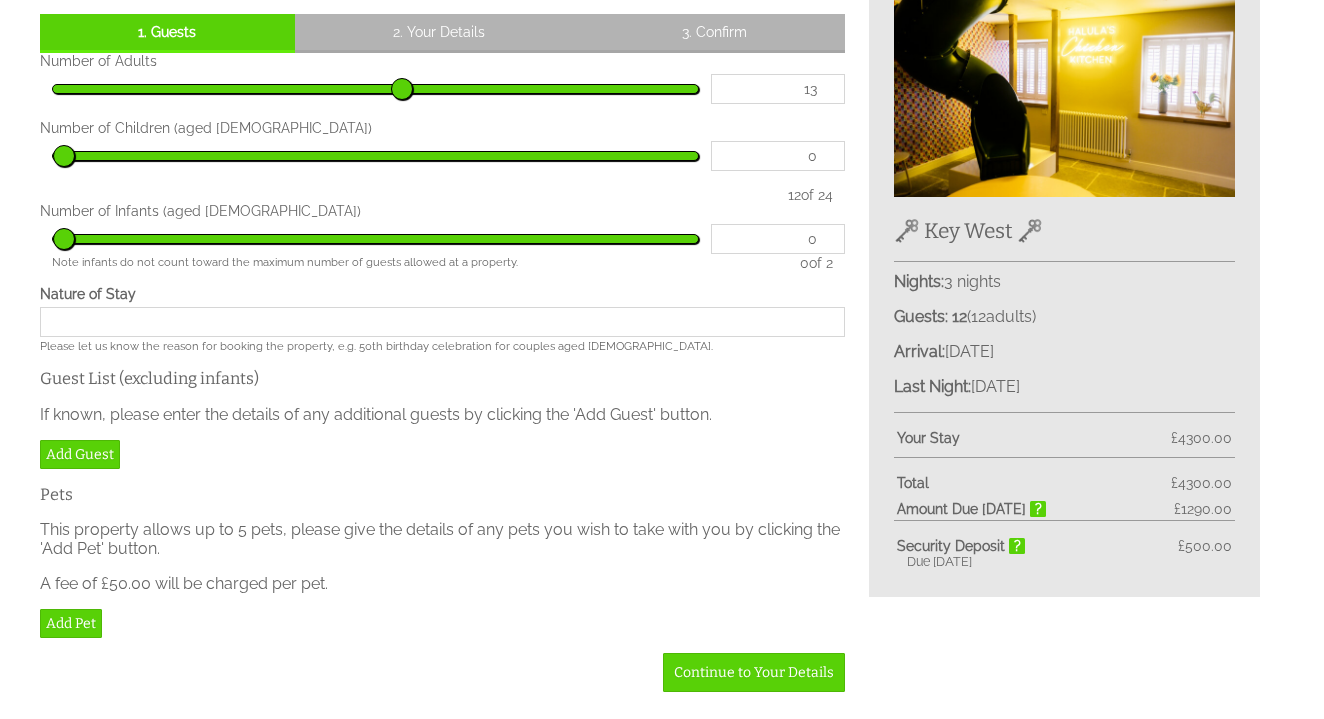 click on "13" at bounding box center (778, 89) 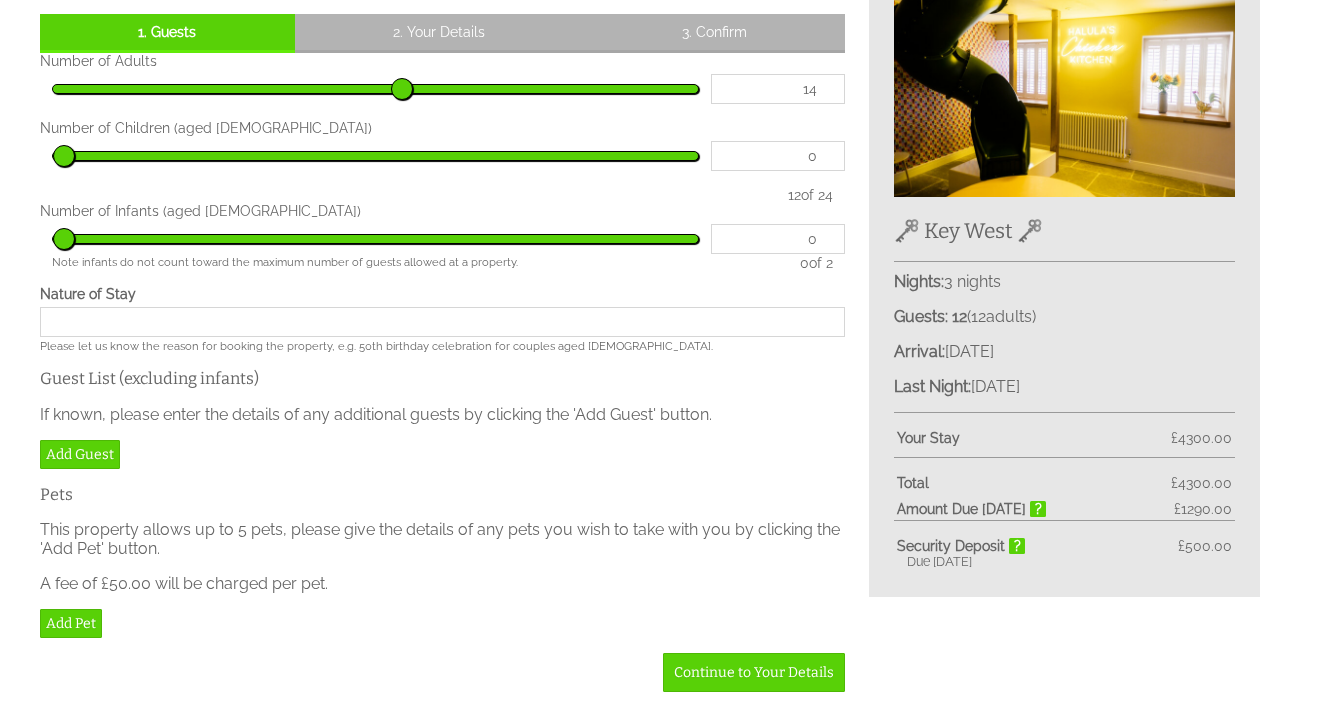type on "14" 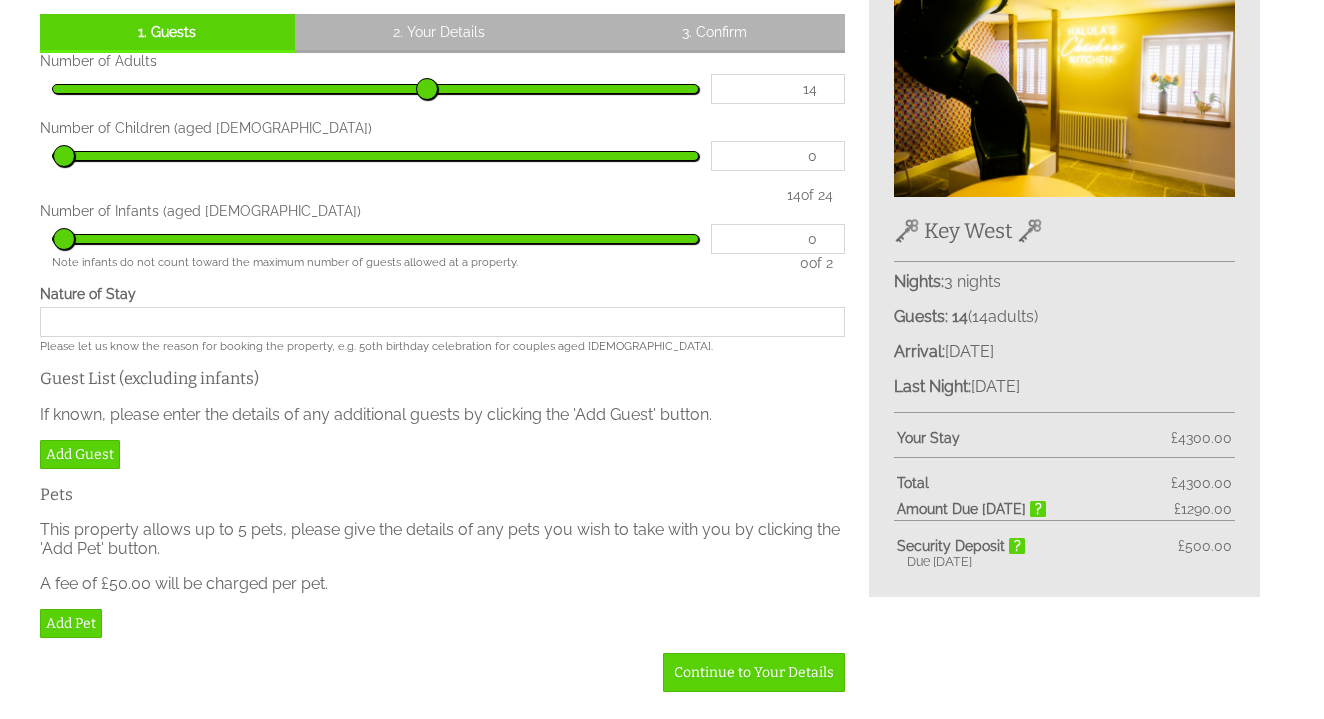 click on "14" at bounding box center (778, 89) 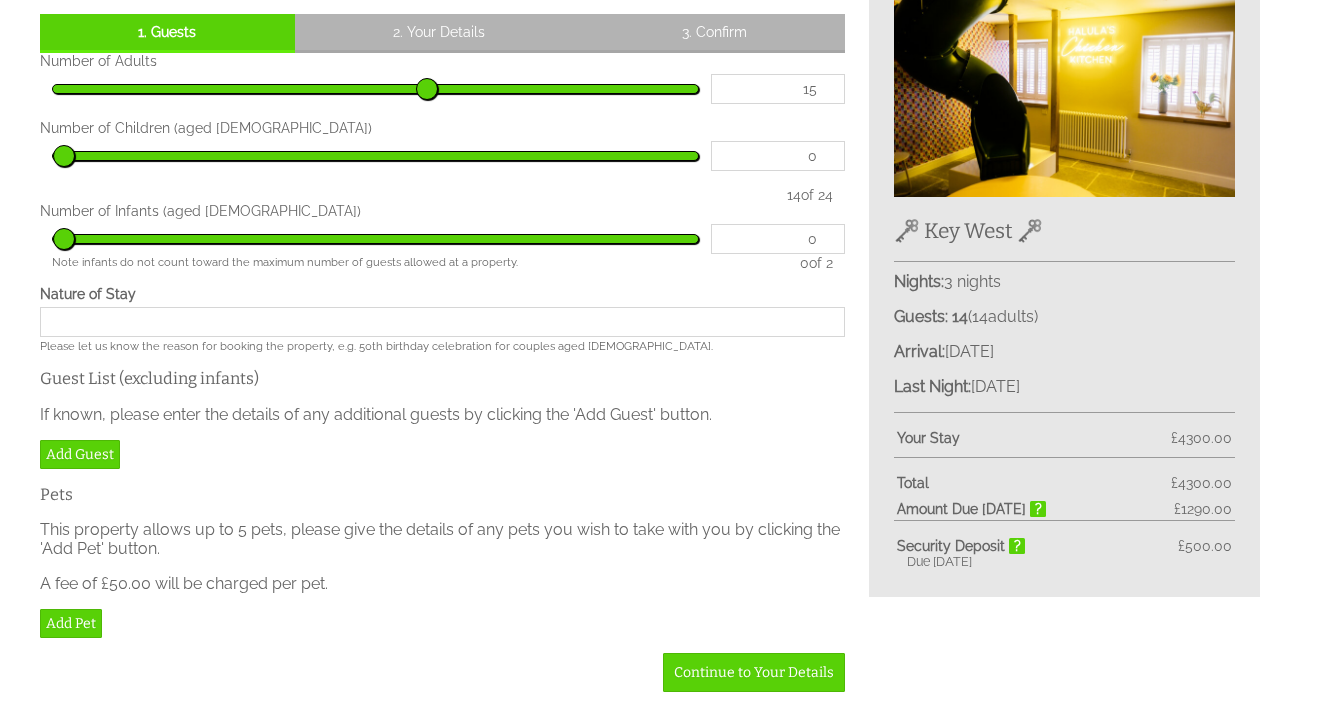 type on "15" 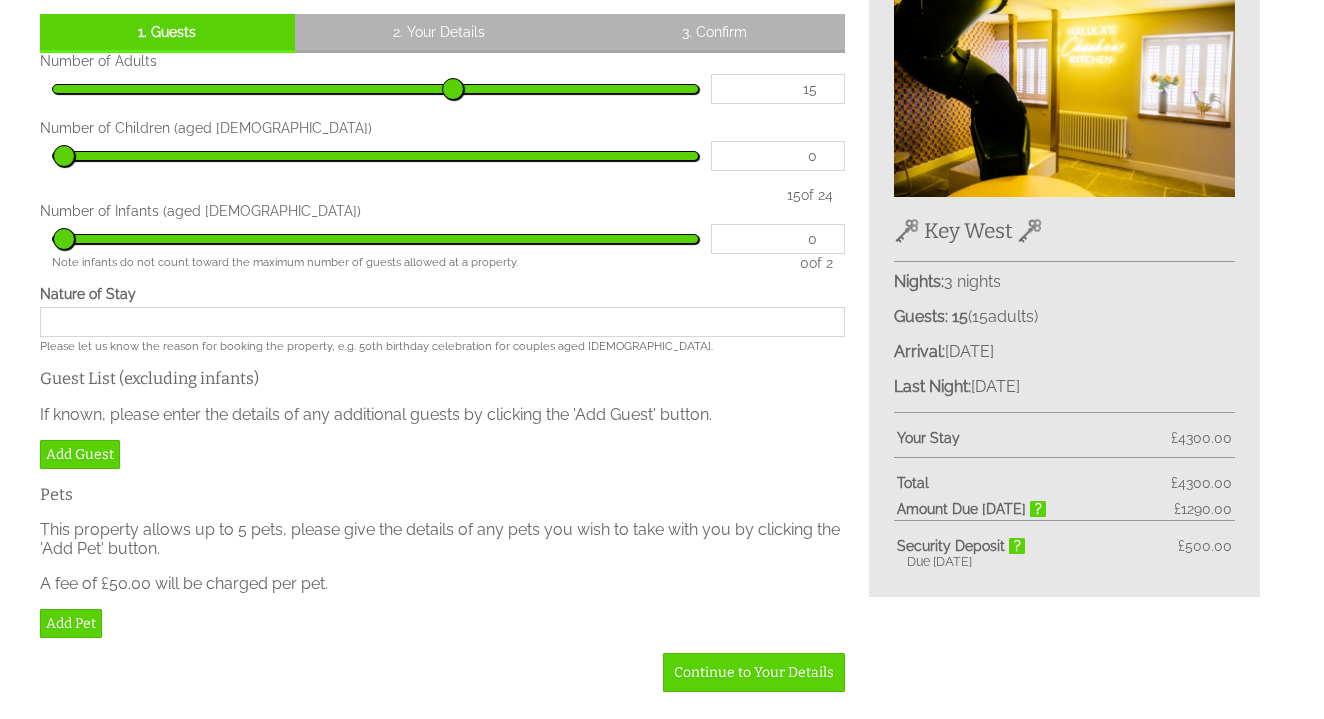 click on "15" at bounding box center (778, 89) 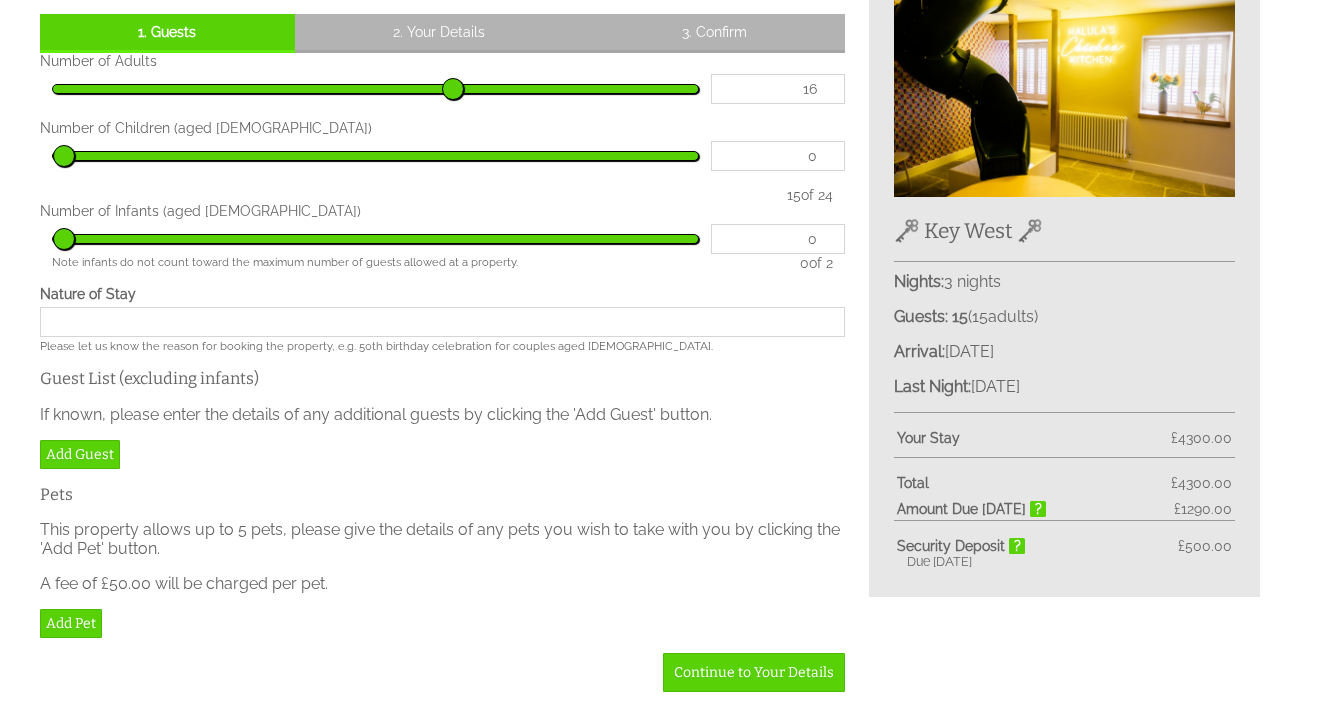 type on "16" 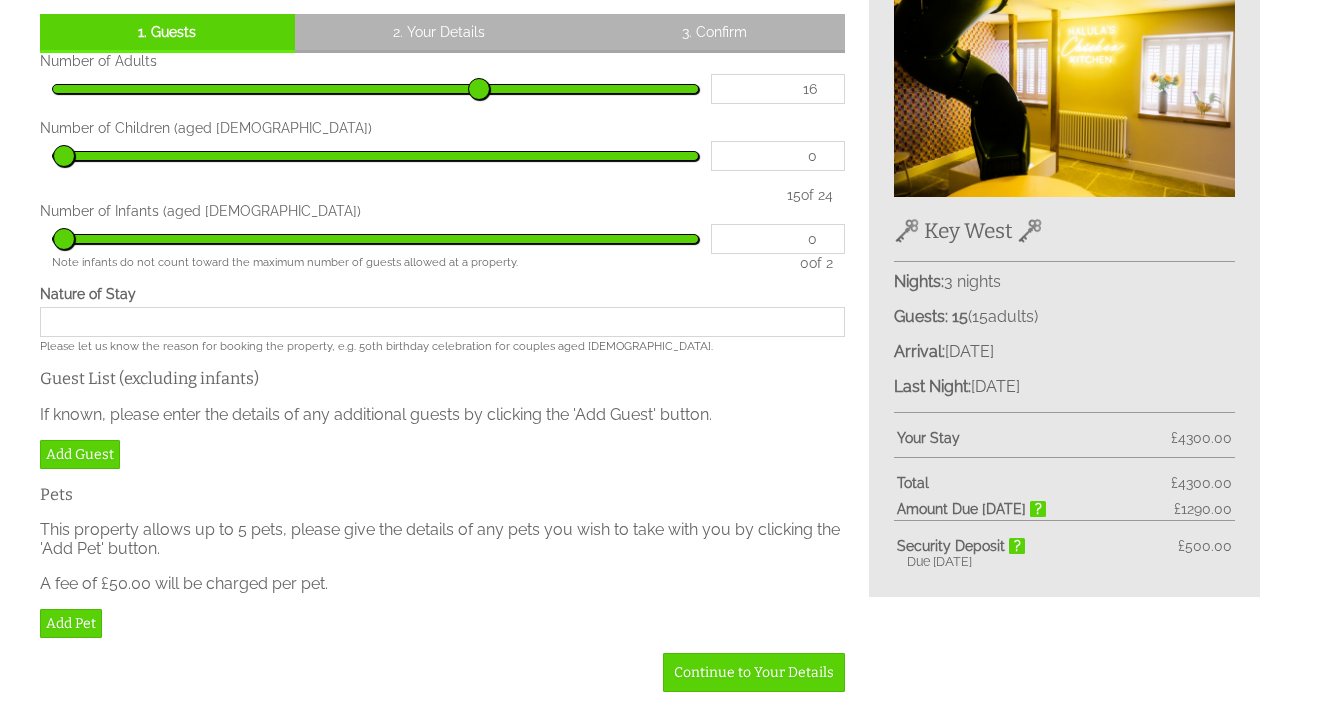 click on "16" at bounding box center (778, 89) 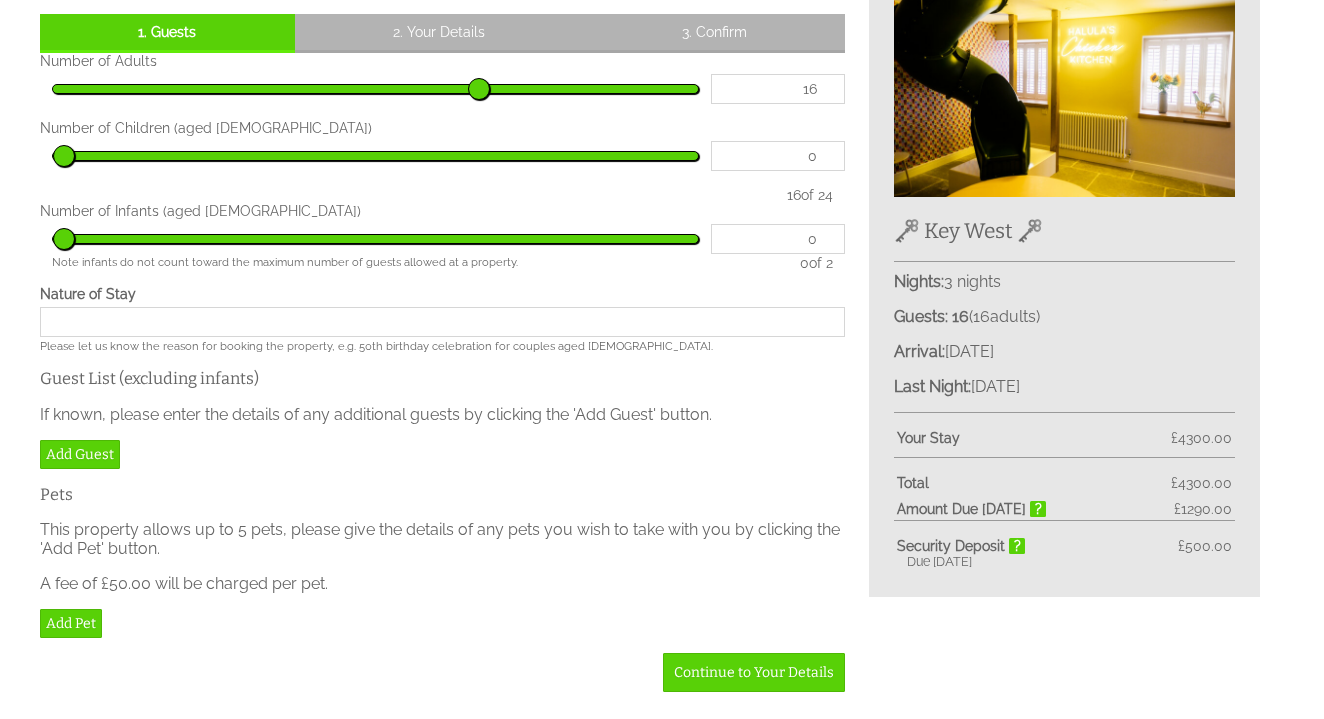 type on "17" 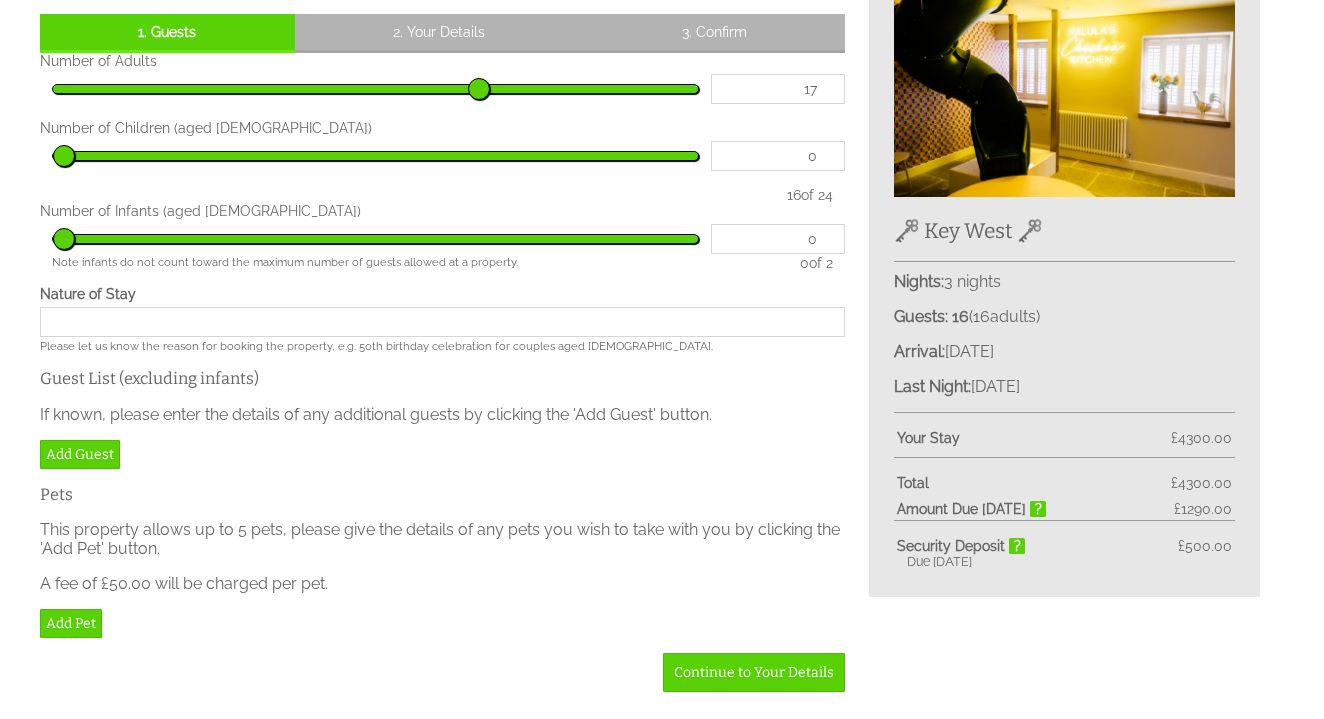 type on "17" 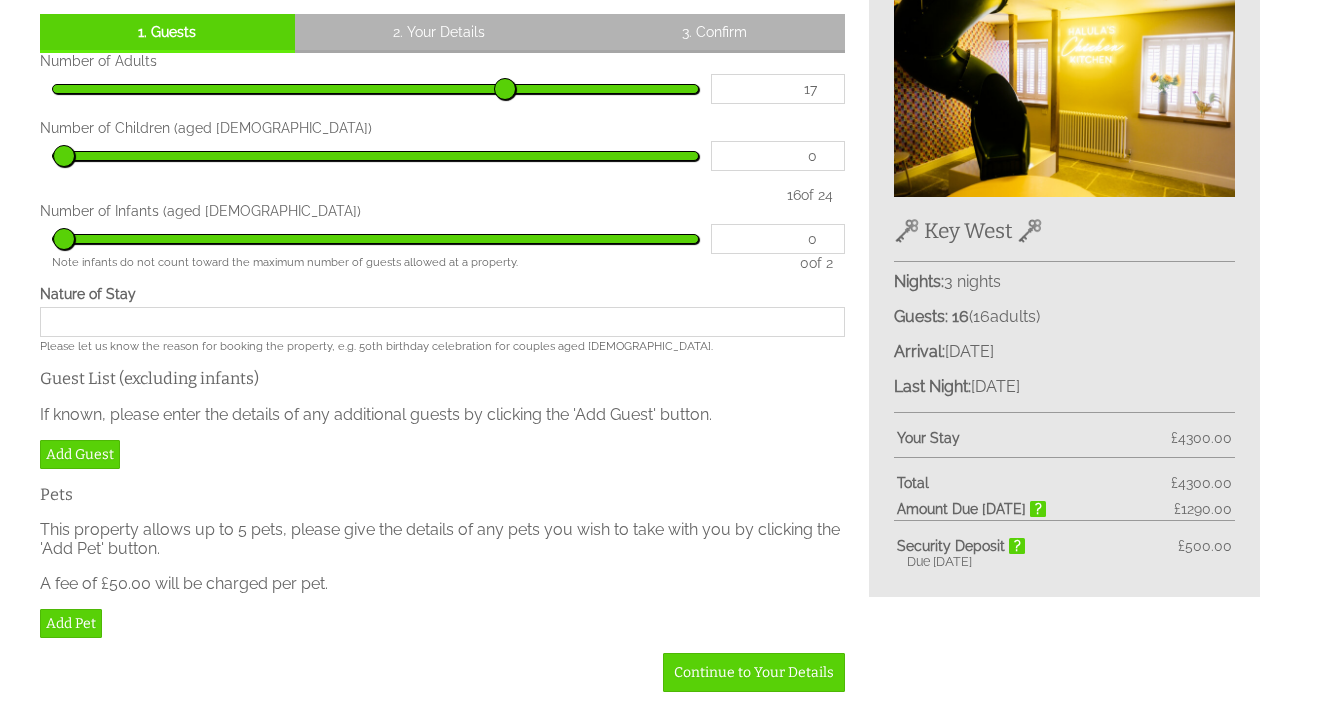 click on "17" at bounding box center [778, 89] 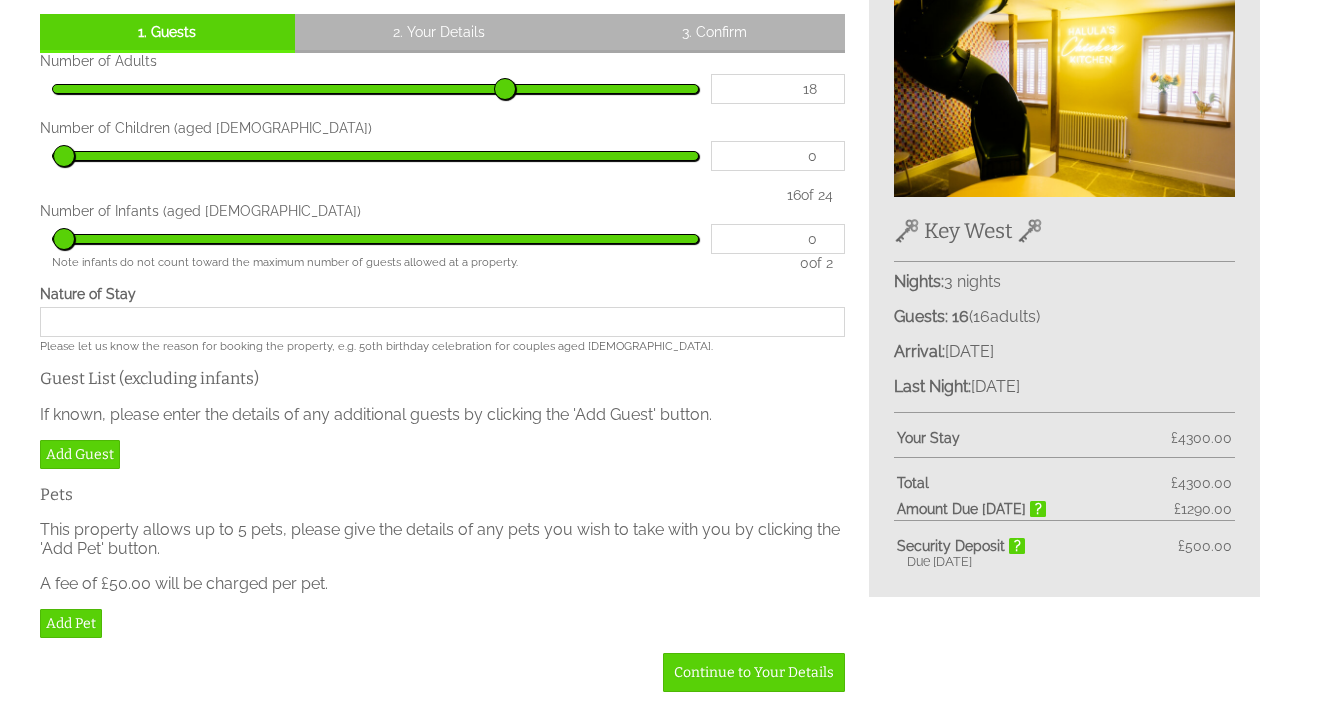 type on "18" 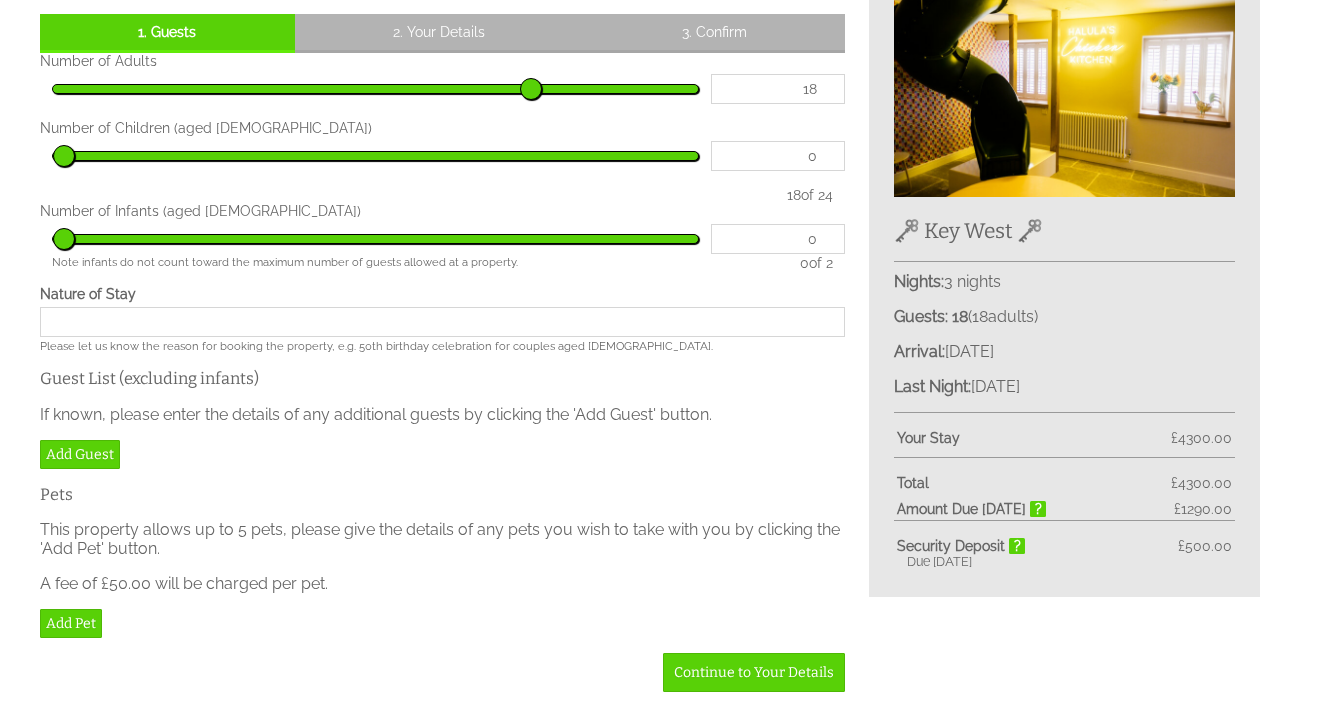 click on "18" at bounding box center (778, 89) 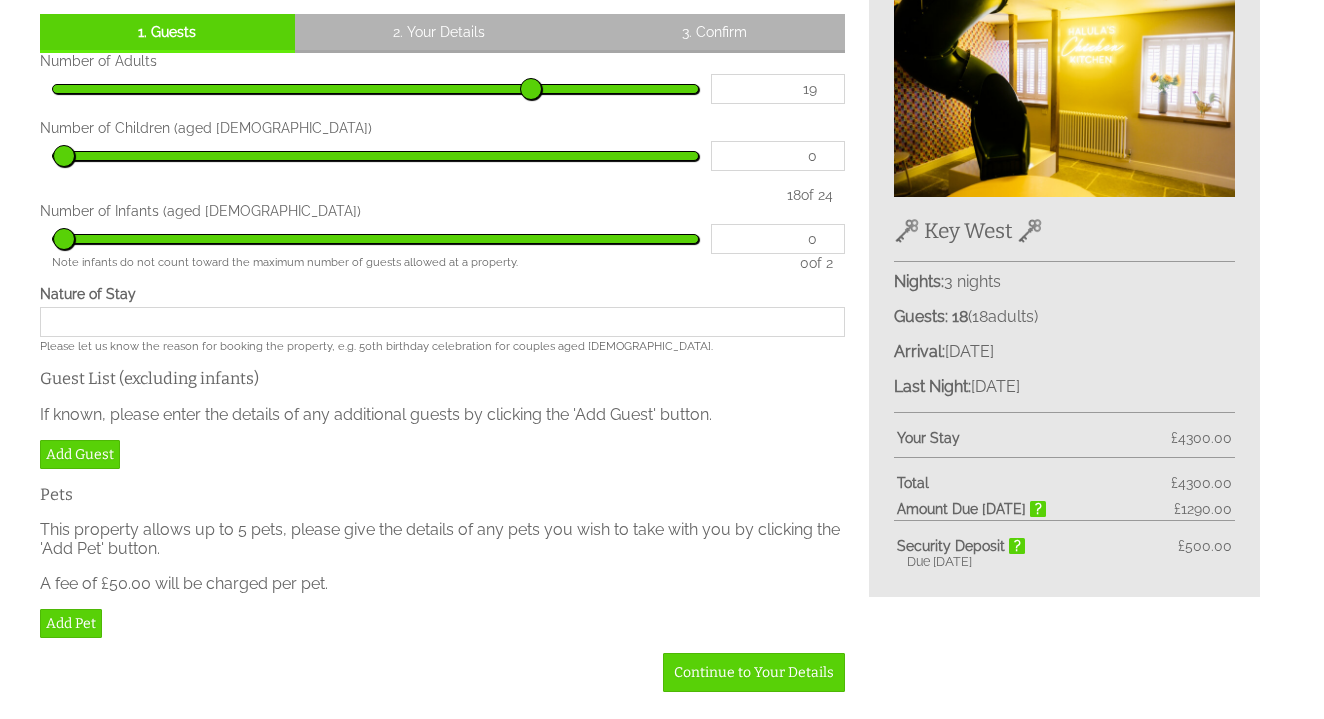 type on "19" 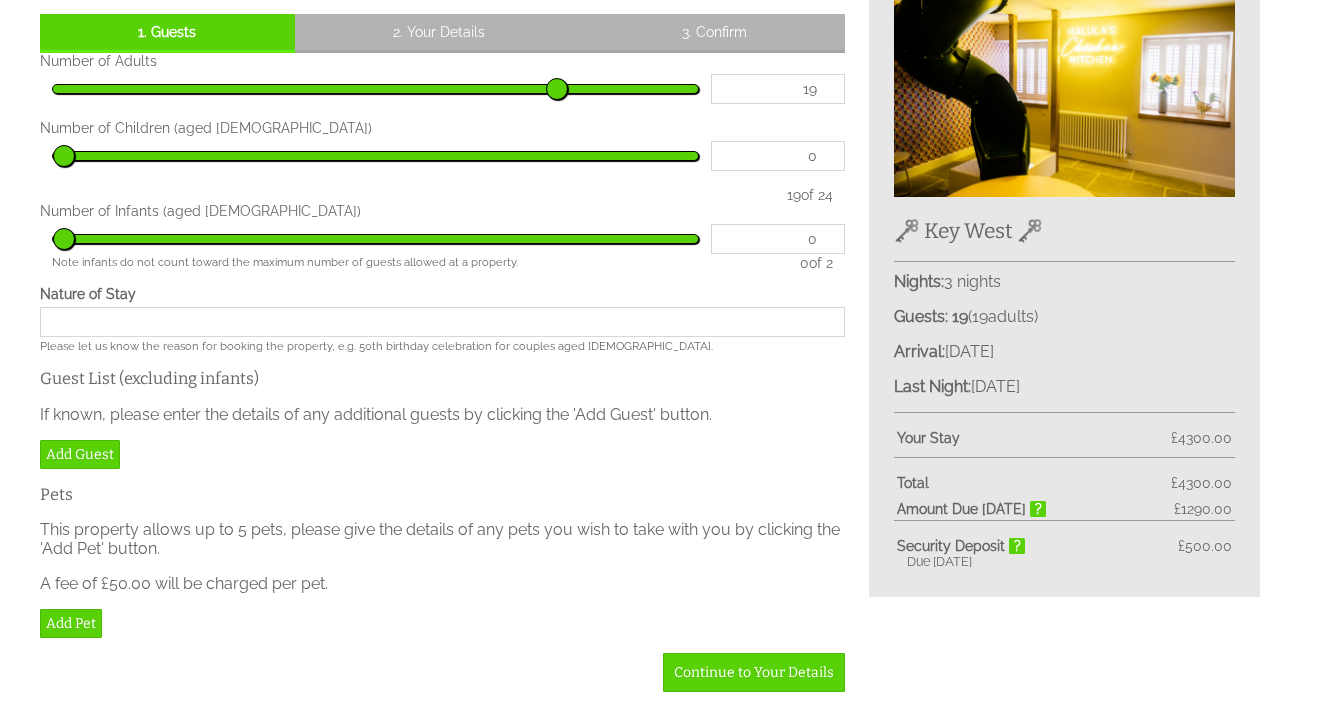 click on "19" at bounding box center (778, 89) 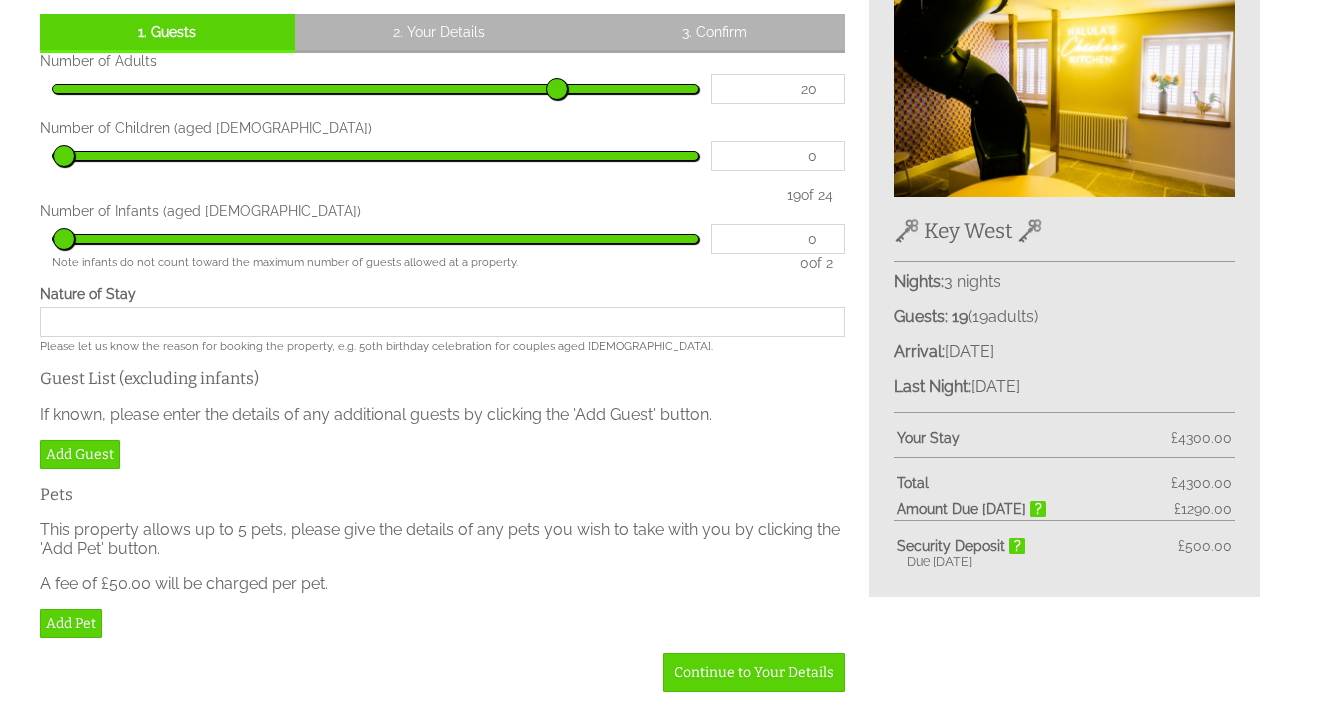 type on "20" 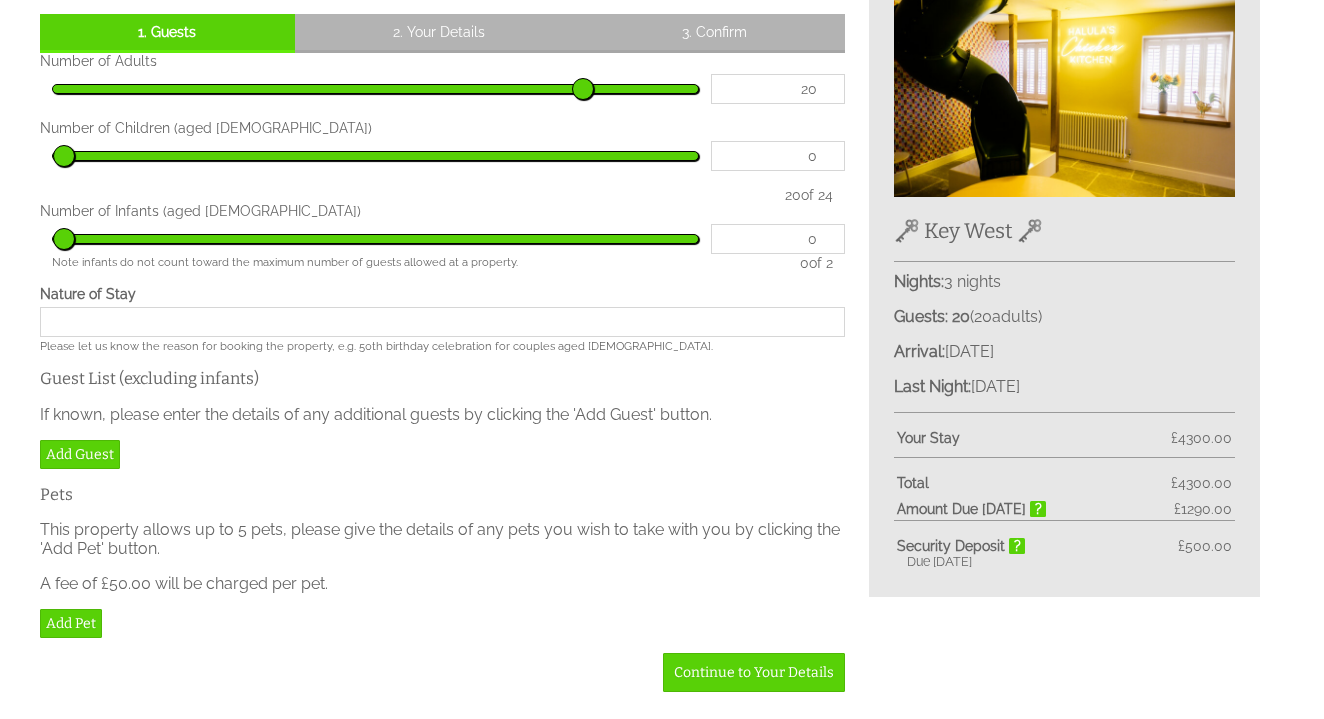 click on "20" at bounding box center [778, 89] 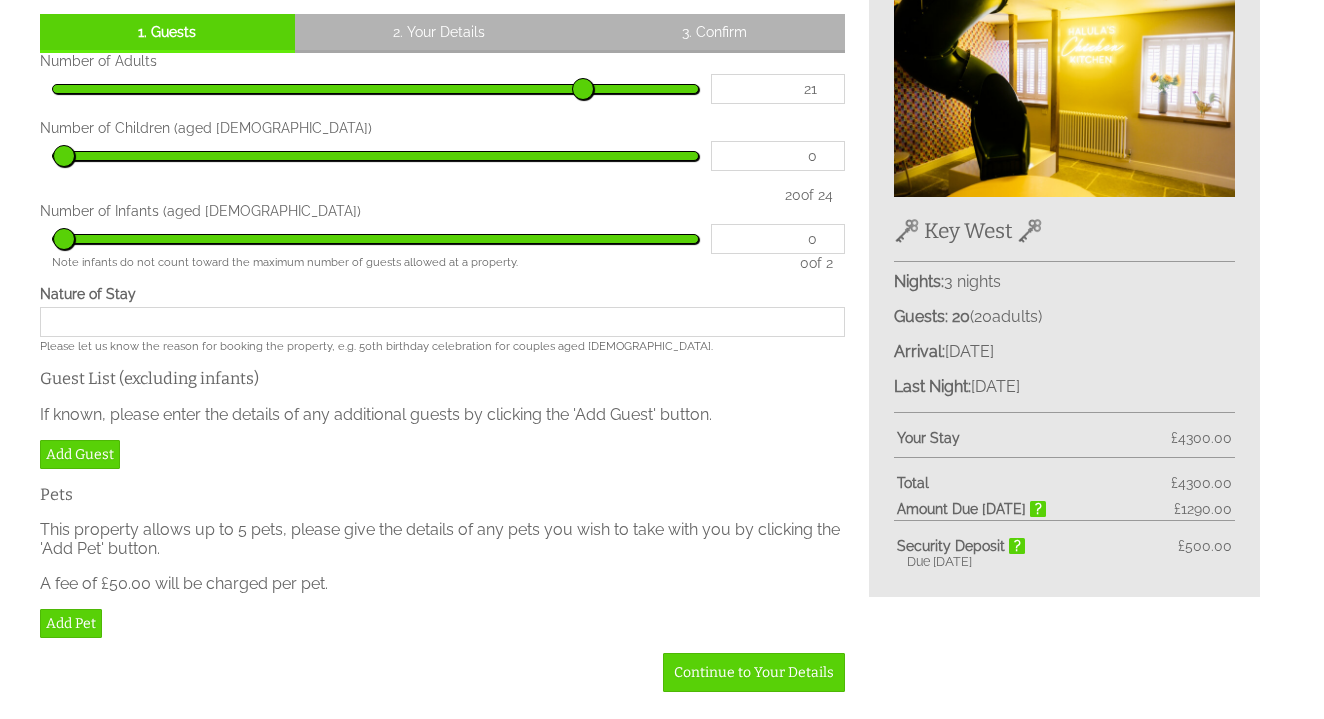 type on "21" 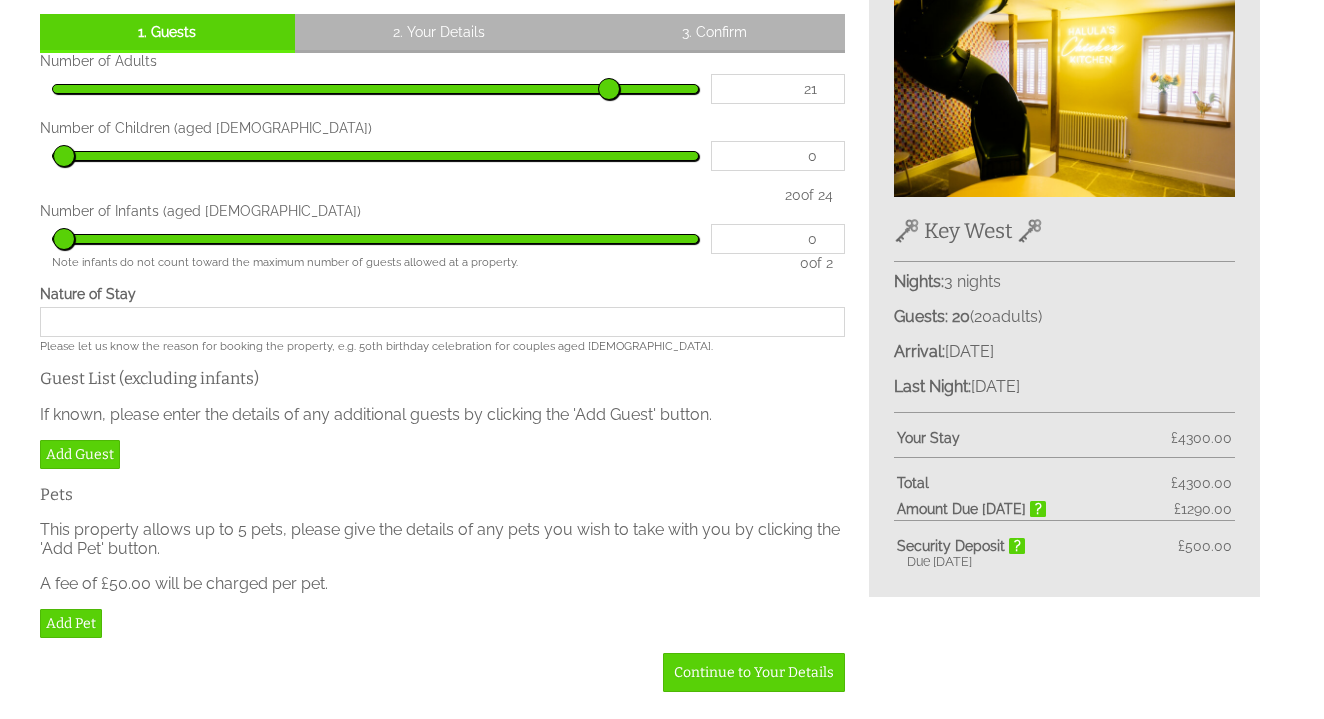click on "21" at bounding box center [778, 89] 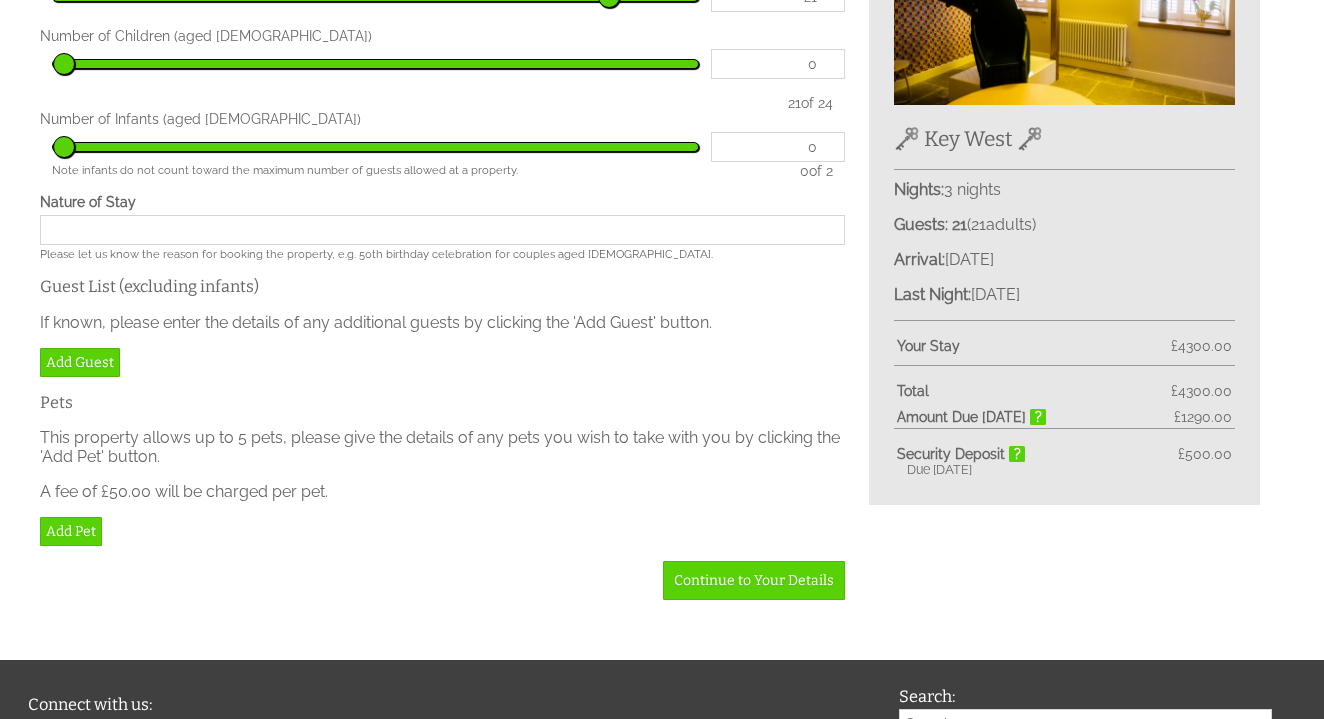 scroll, scrollTop: 669, scrollLeft: 0, axis: vertical 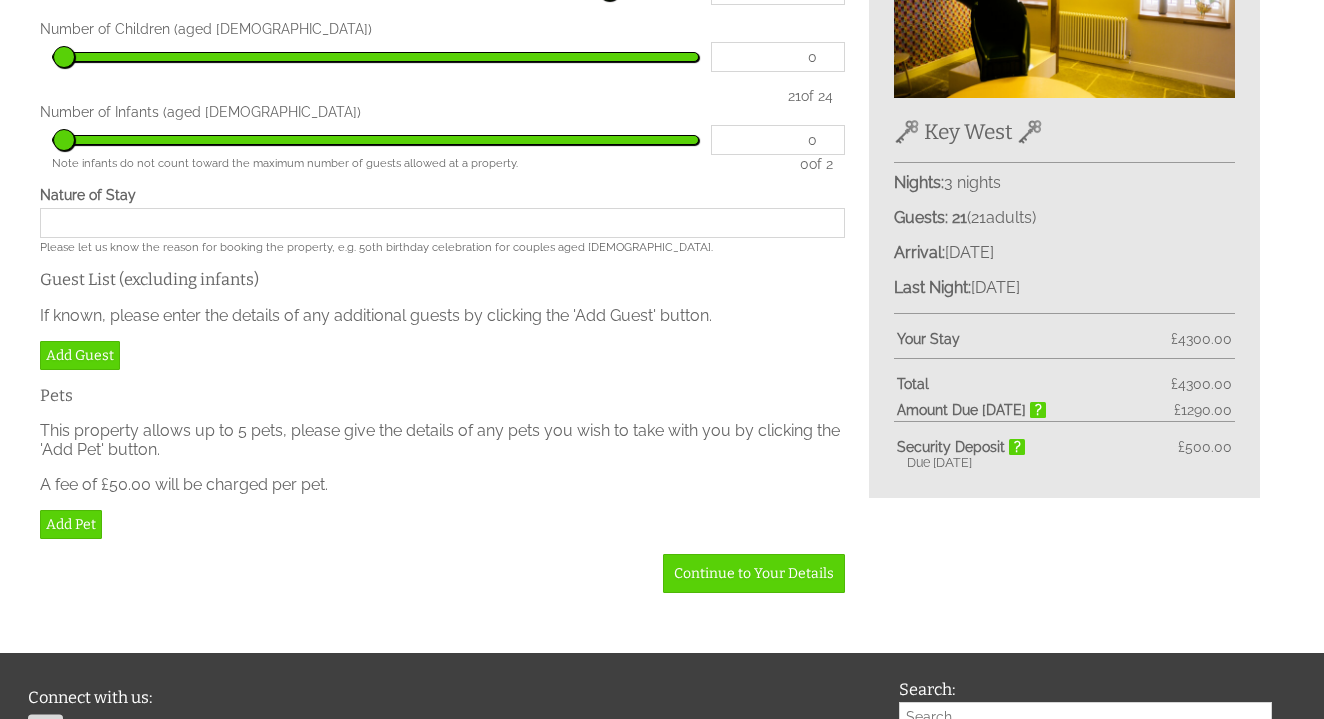 click on "Nature of Stay" at bounding box center (442, 223) 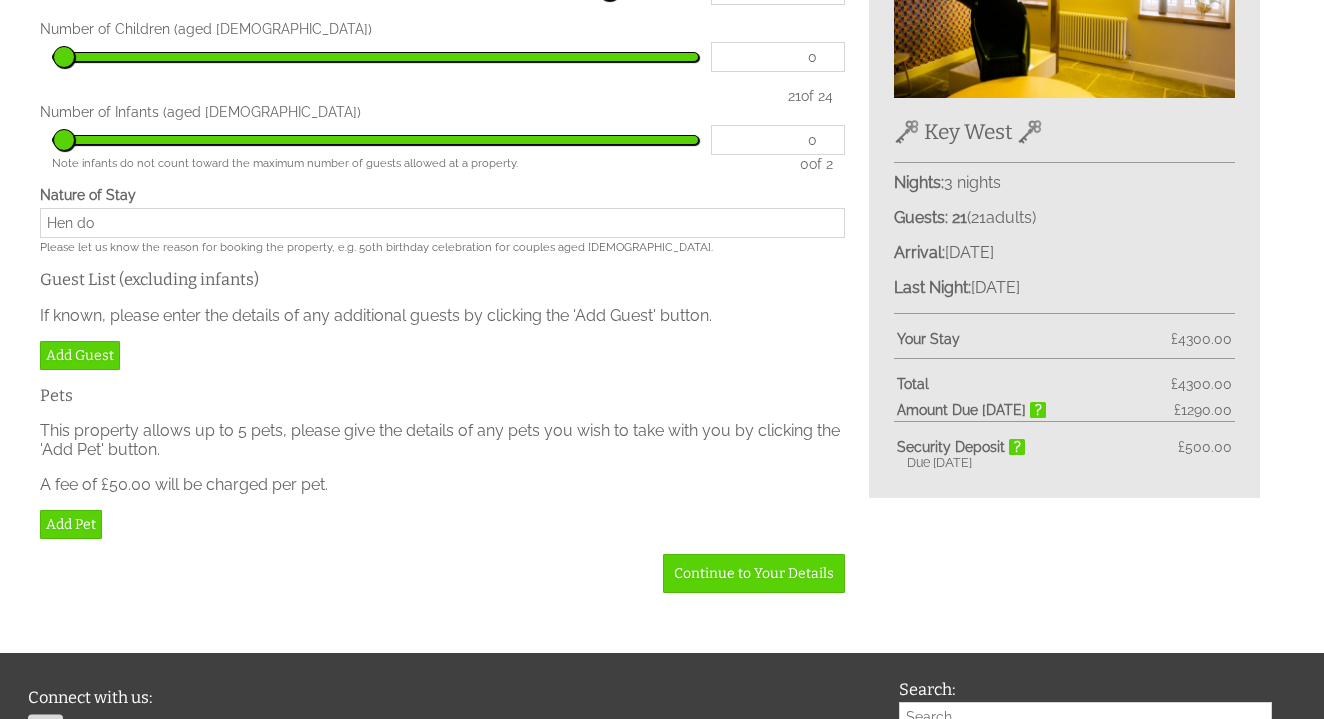 type on "Hen do" 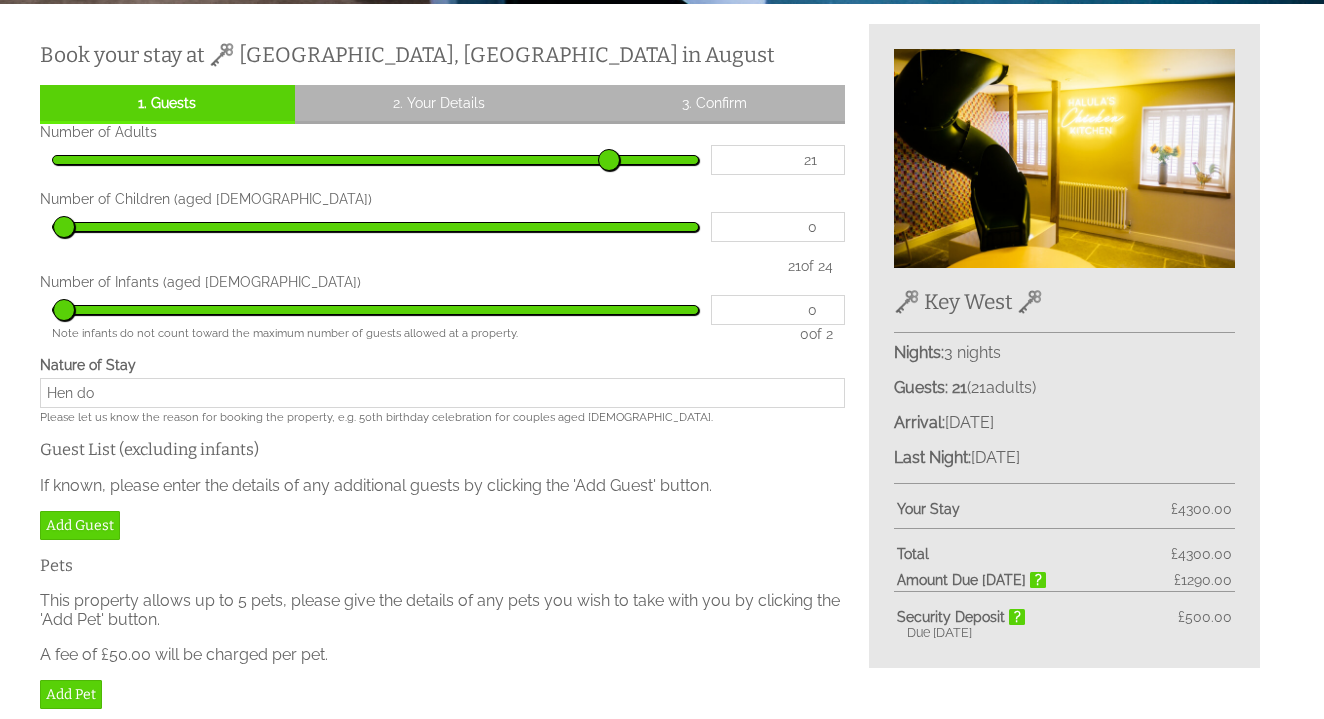 scroll, scrollTop: 499, scrollLeft: 0, axis: vertical 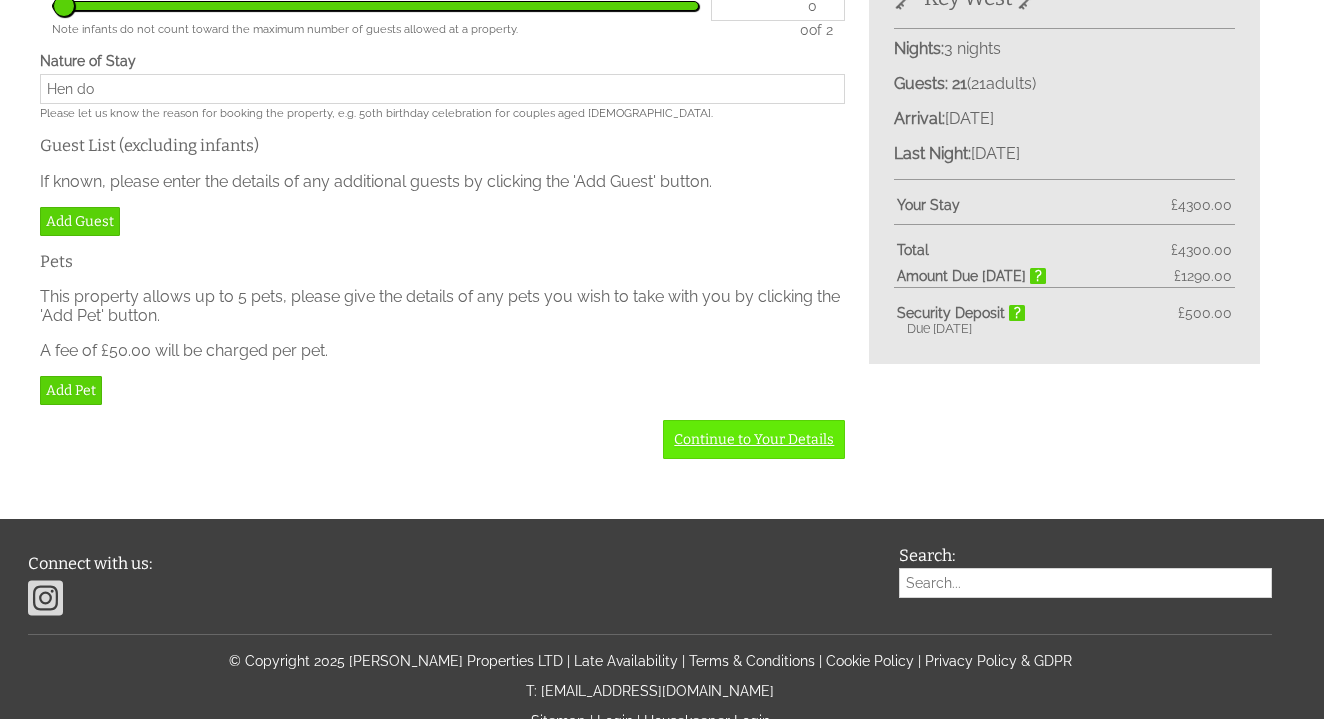 click on "Continue to Your Details" at bounding box center (754, 439) 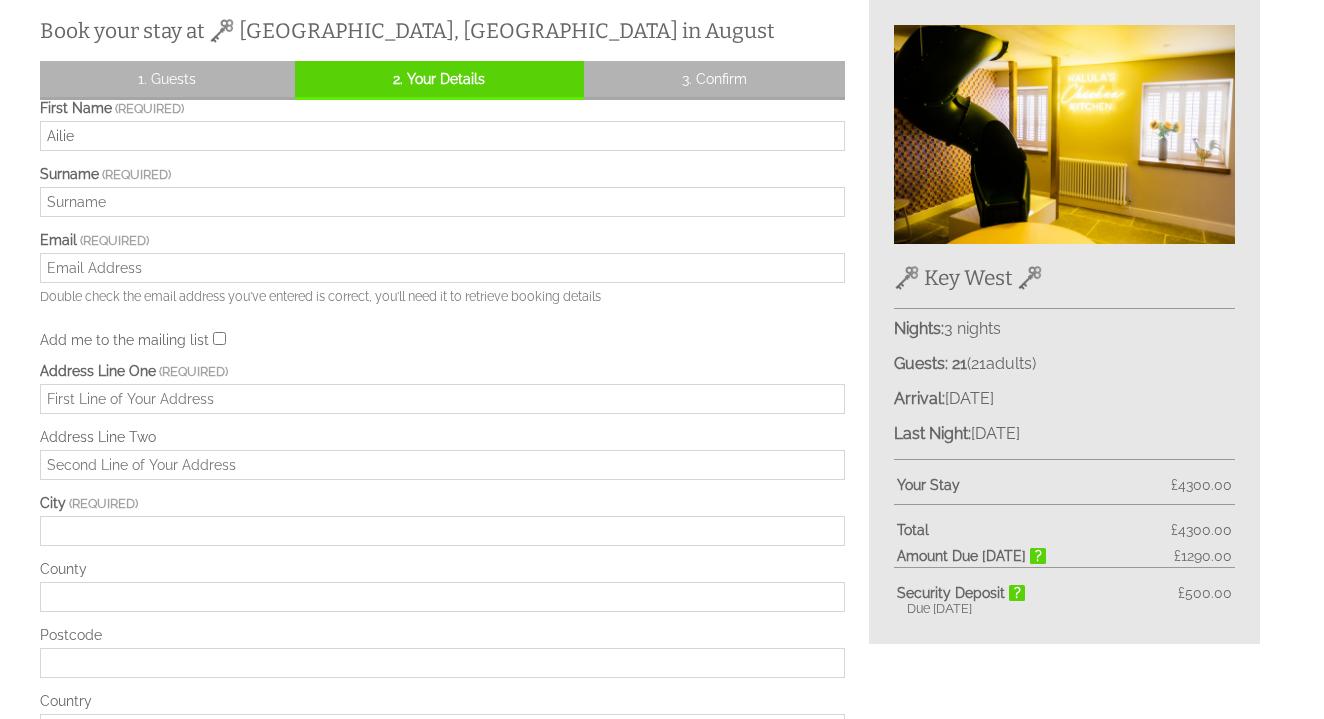 type on "Ailie" 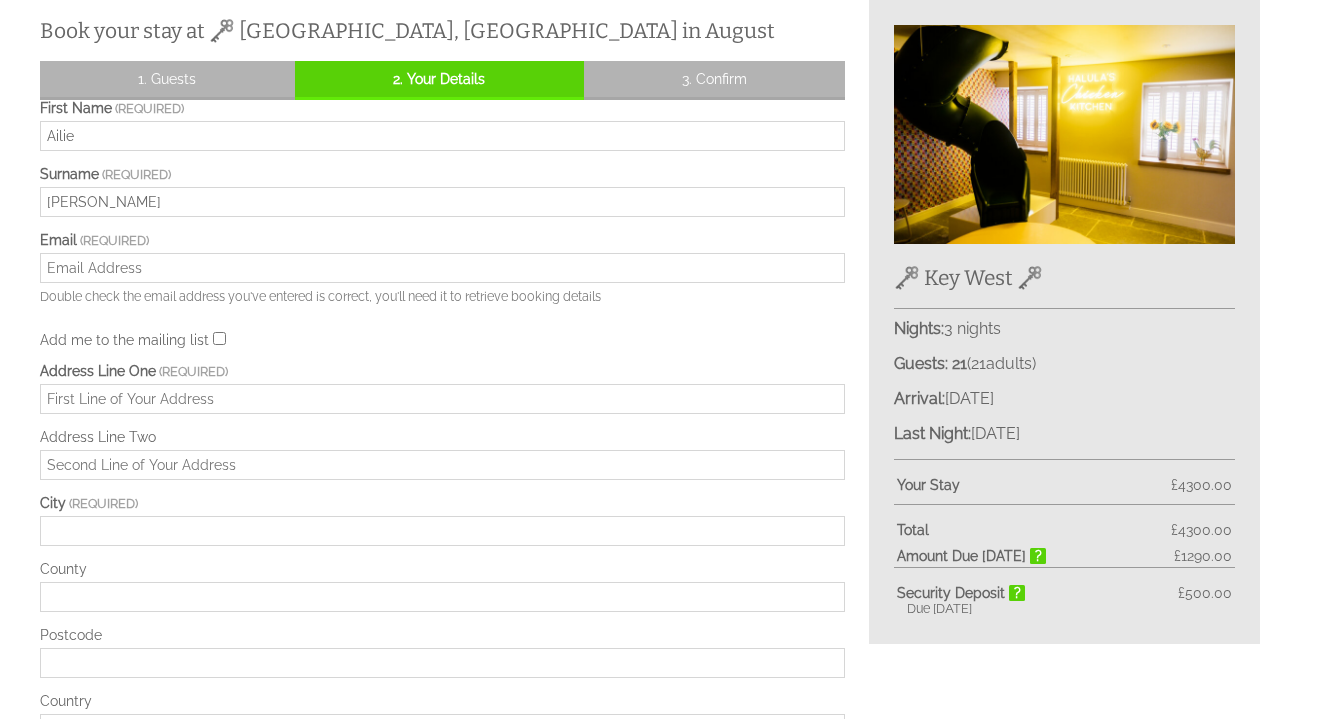 type on "[PERSON_NAME]" 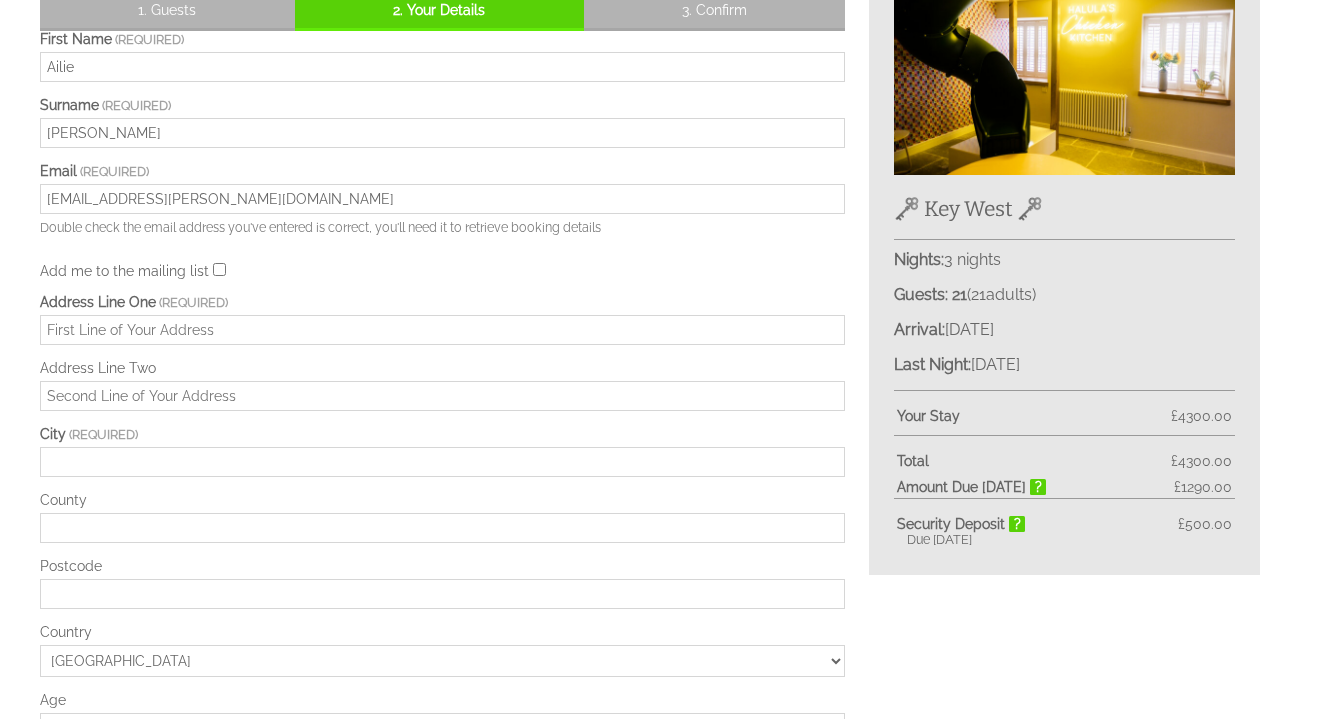 scroll, scrollTop: 594, scrollLeft: 0, axis: vertical 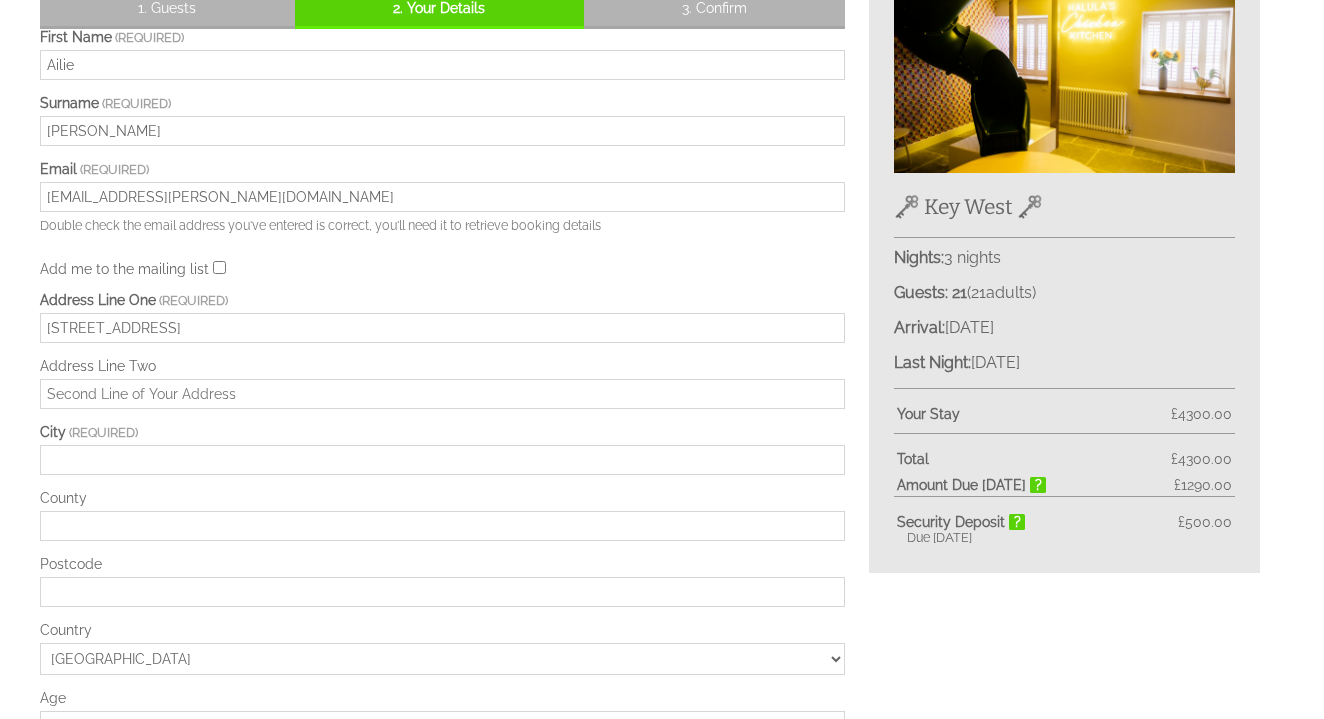 type on "[STREET_ADDRESS]" 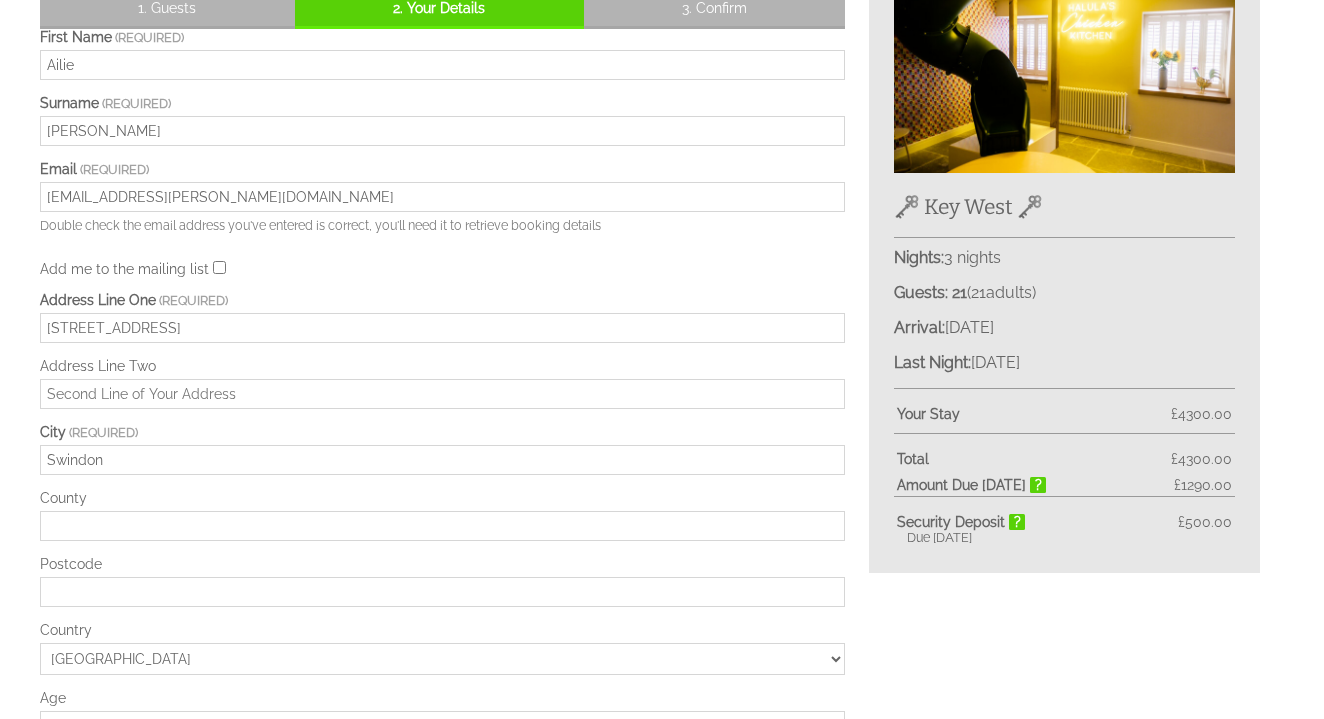 type on "Swindon" 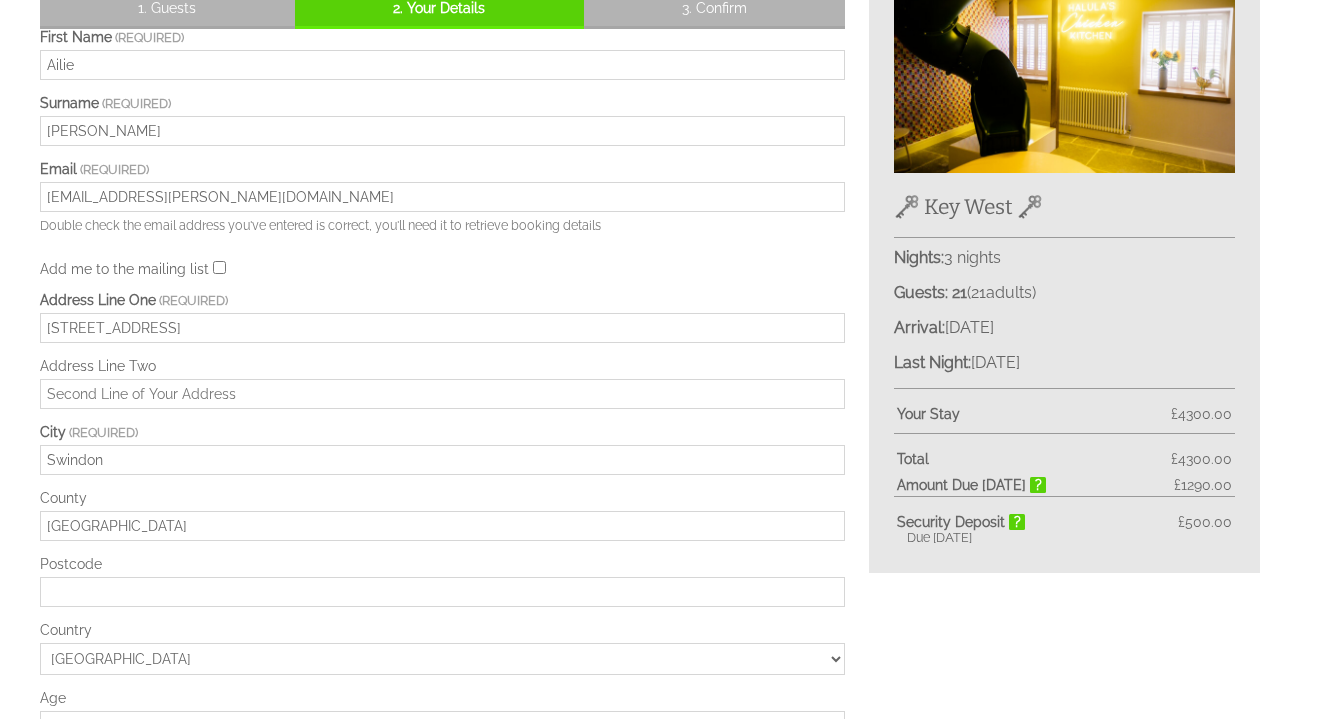 type on "[GEOGRAPHIC_DATA]" 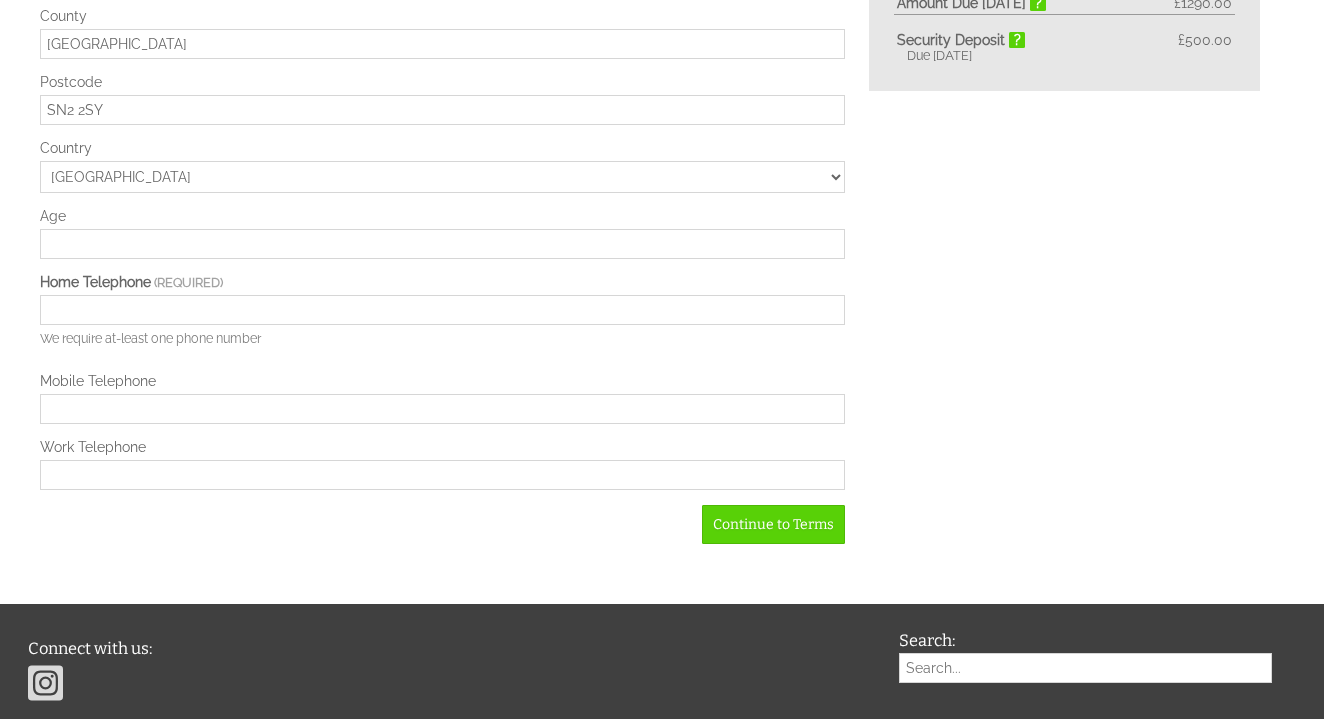 scroll, scrollTop: 1087, scrollLeft: 0, axis: vertical 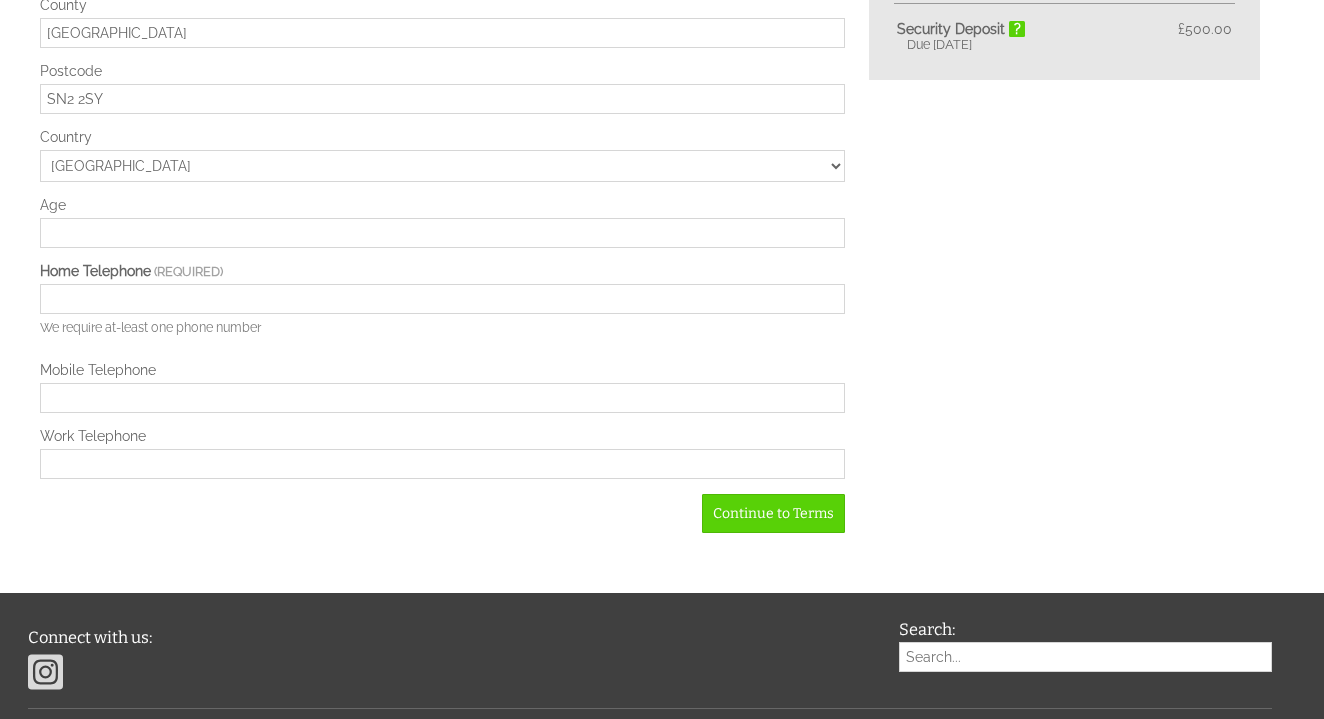 type on "SN2 2SY" 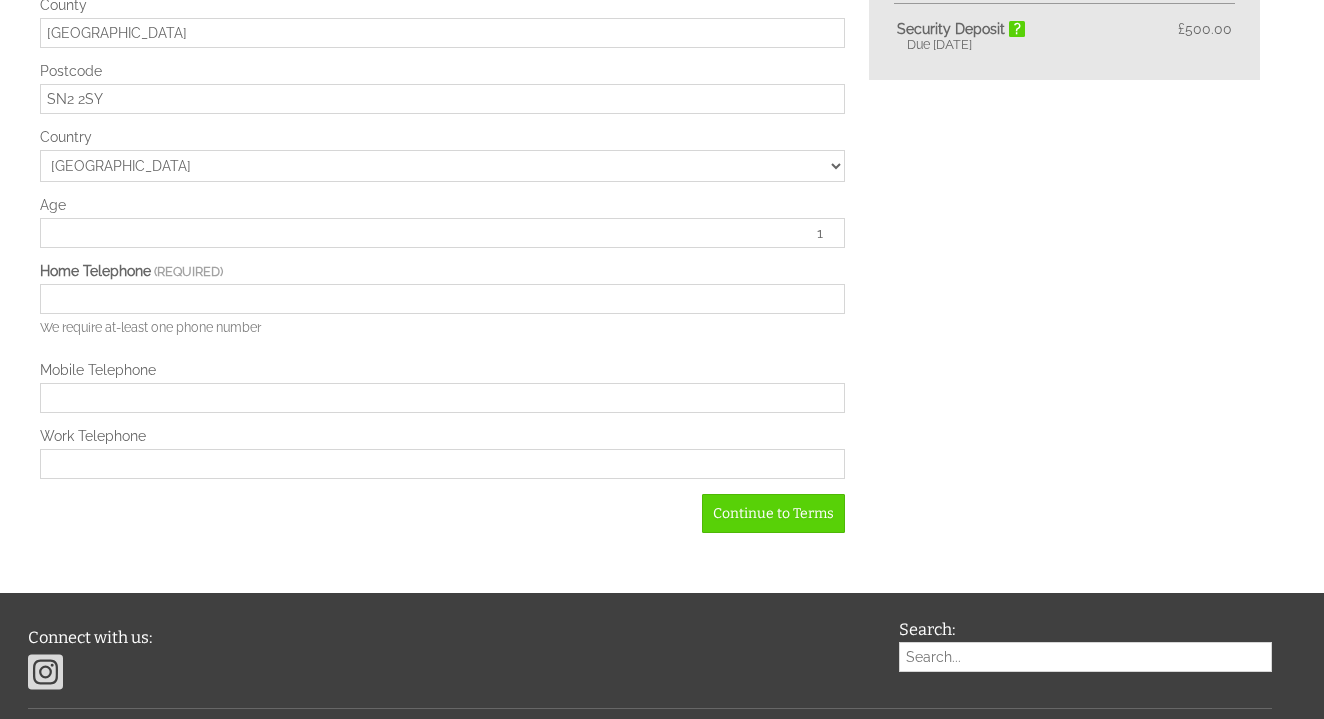 click on "1" at bounding box center [442, 233] 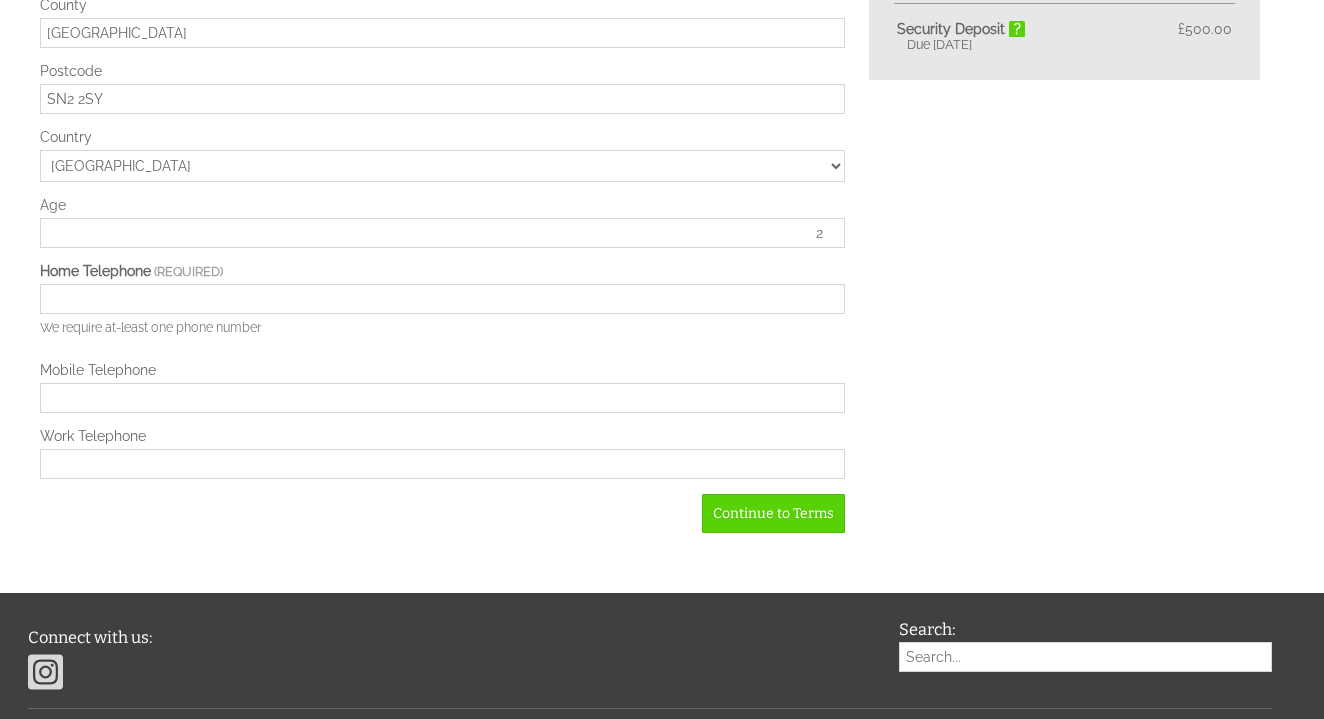 click on "2" at bounding box center [442, 233] 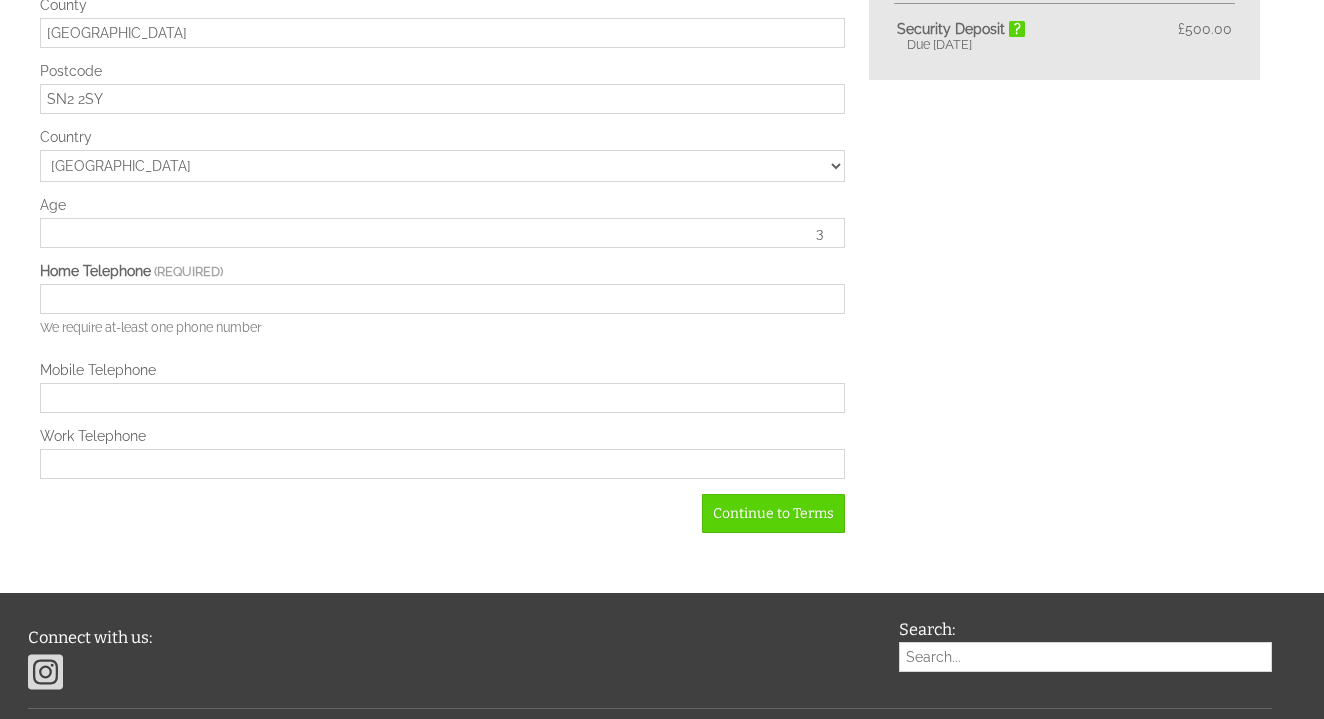 click on "3" at bounding box center (442, 233) 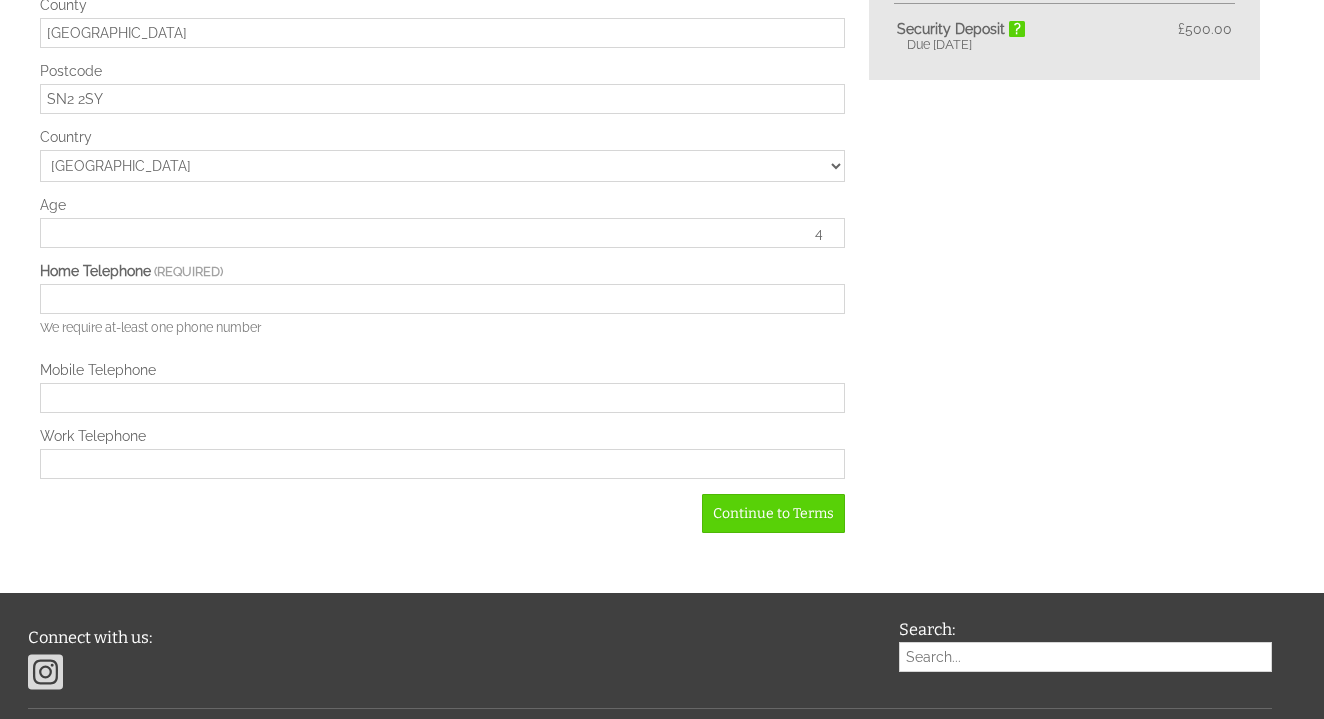 click on "4" at bounding box center [442, 233] 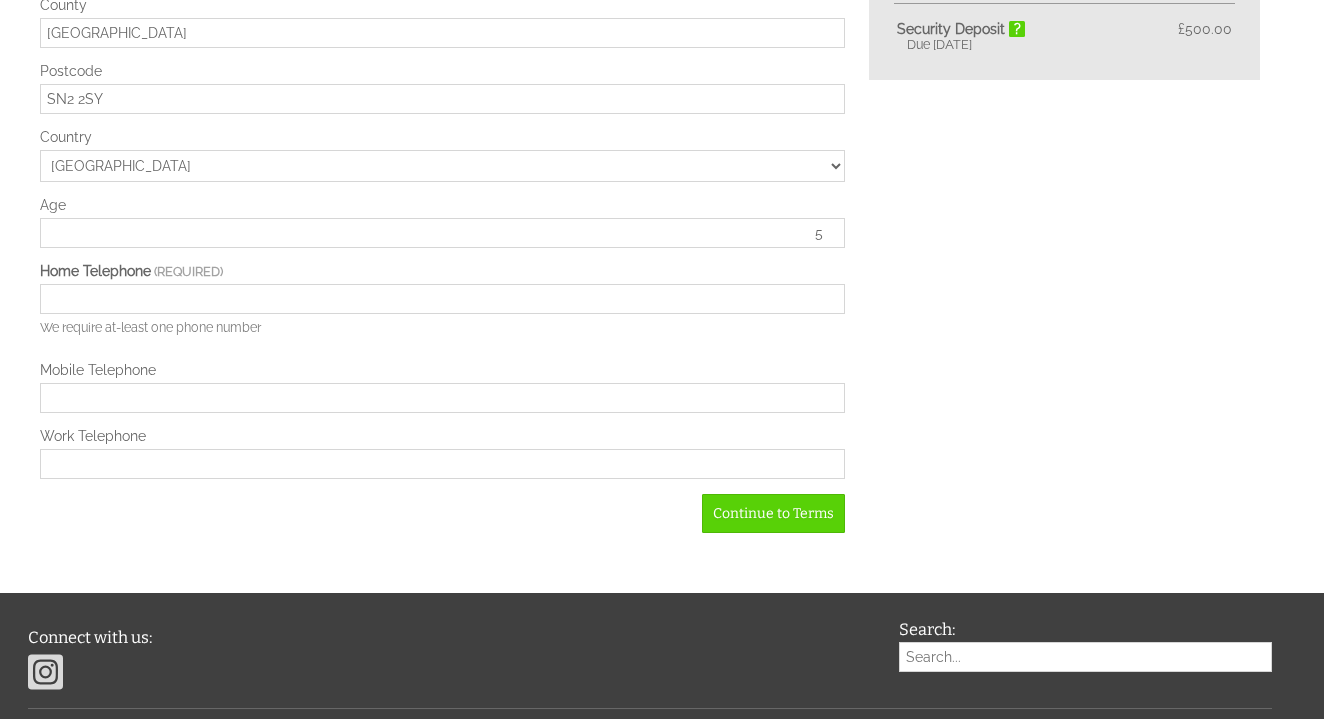 click on "5" at bounding box center (442, 233) 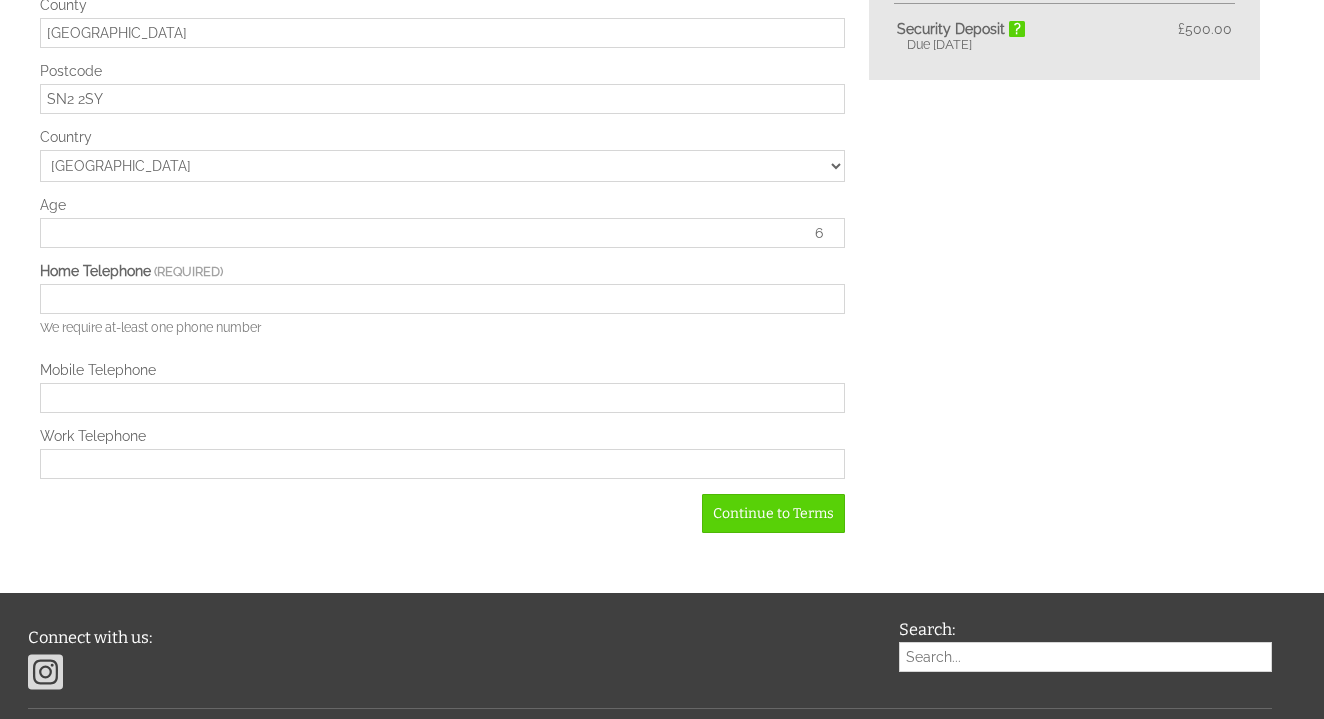 click on "6" at bounding box center [442, 233] 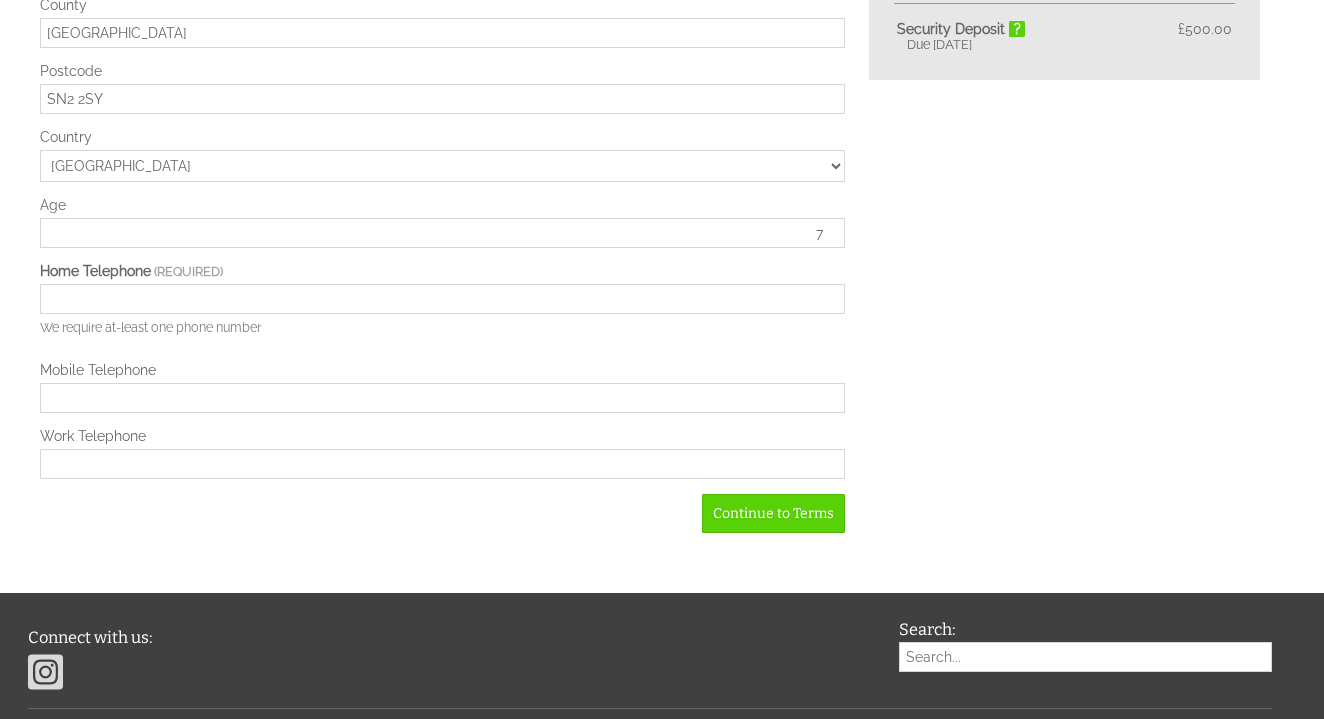 click on "7" at bounding box center (442, 233) 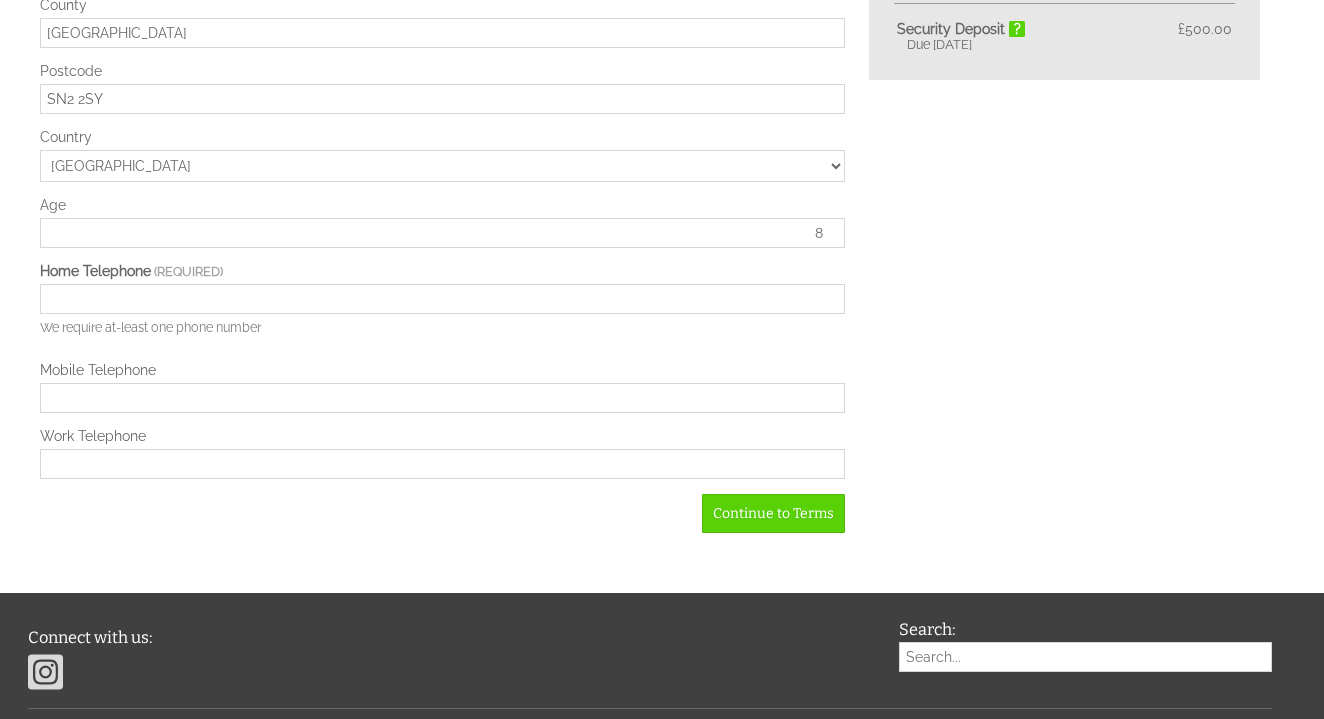 click on "8" at bounding box center [442, 233] 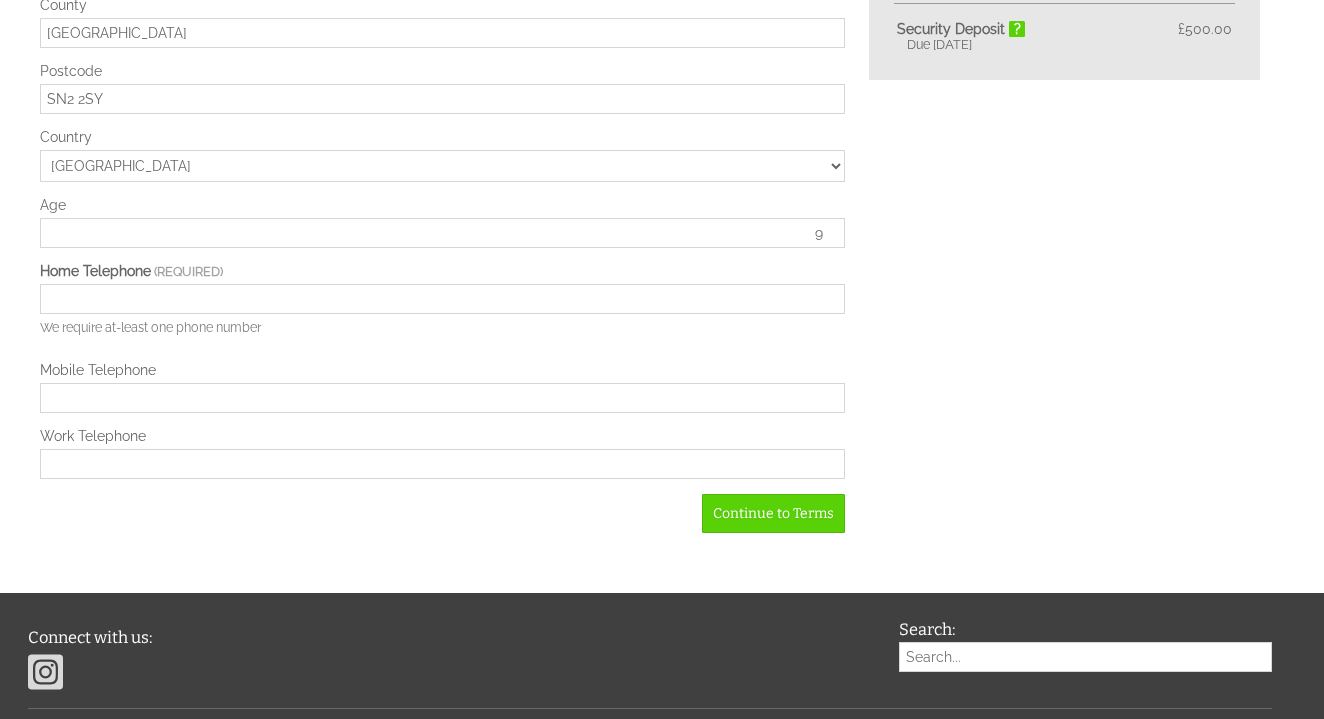 click on "9" at bounding box center [442, 233] 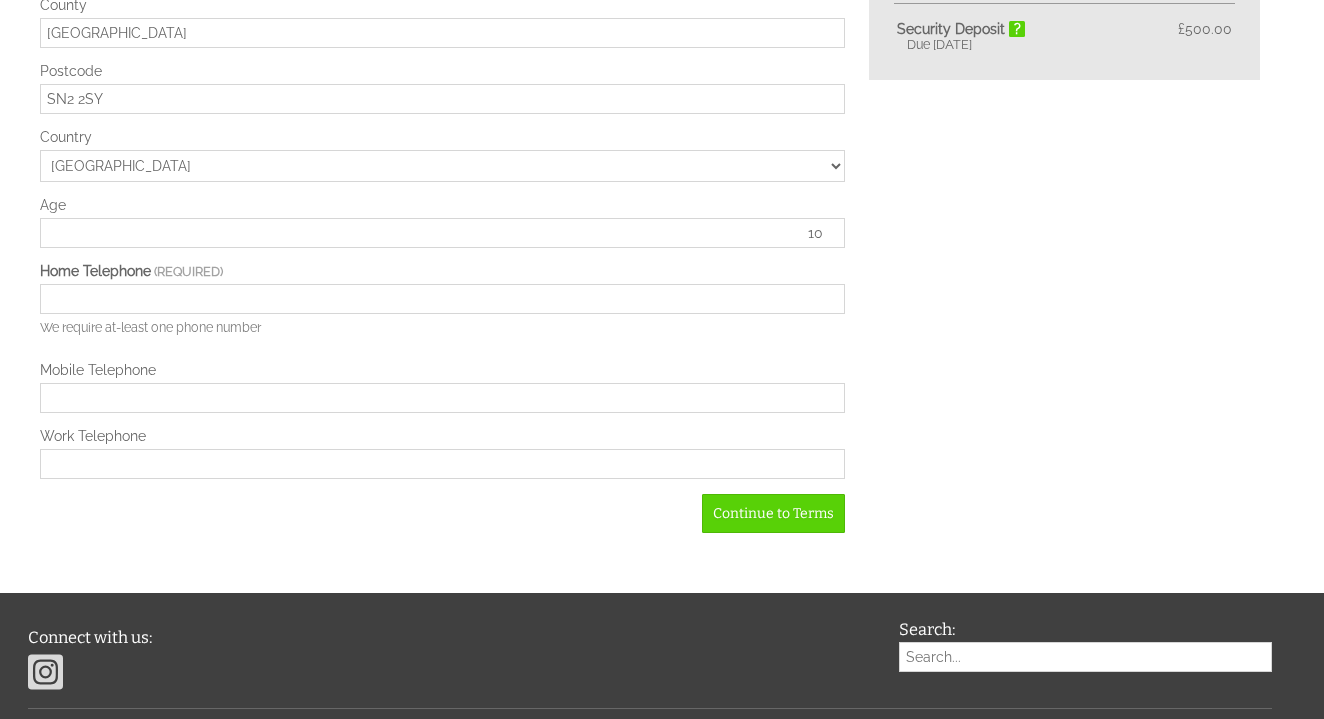 click on "10" at bounding box center [442, 233] 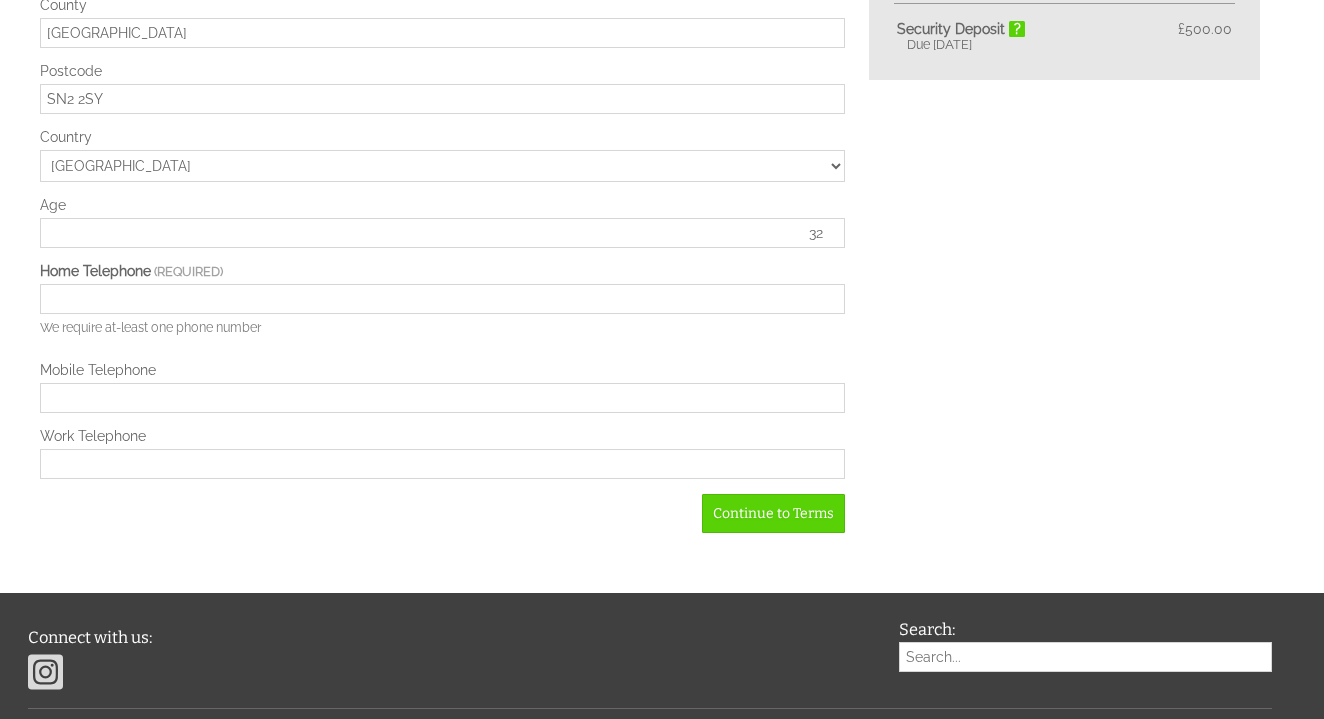 type on "32" 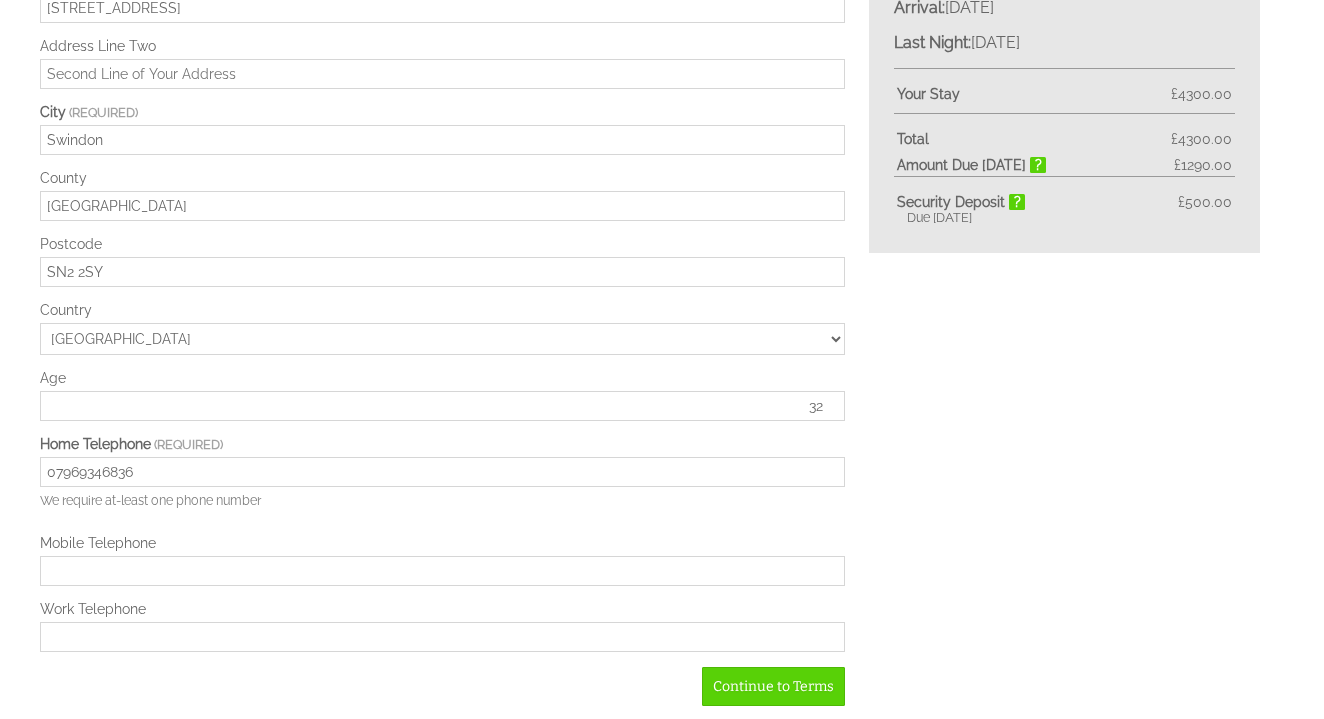 scroll, scrollTop: 935, scrollLeft: 0, axis: vertical 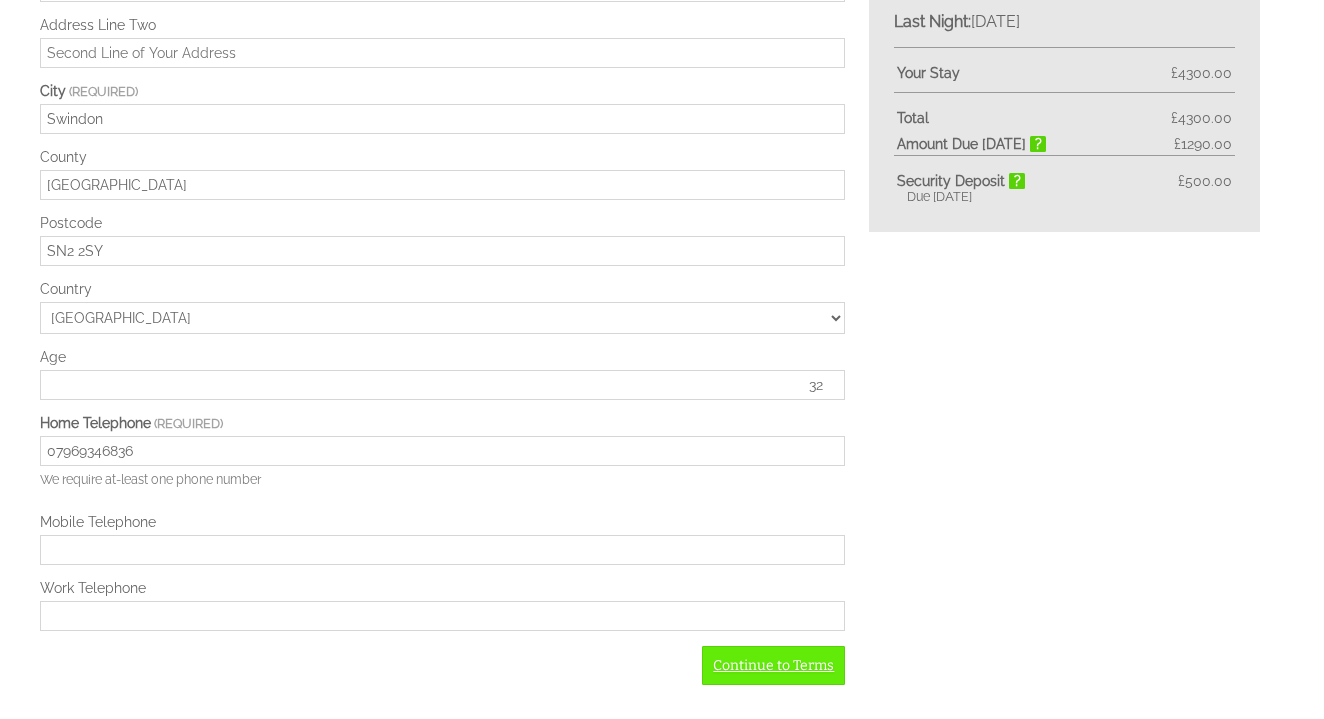 type on "07969346836" 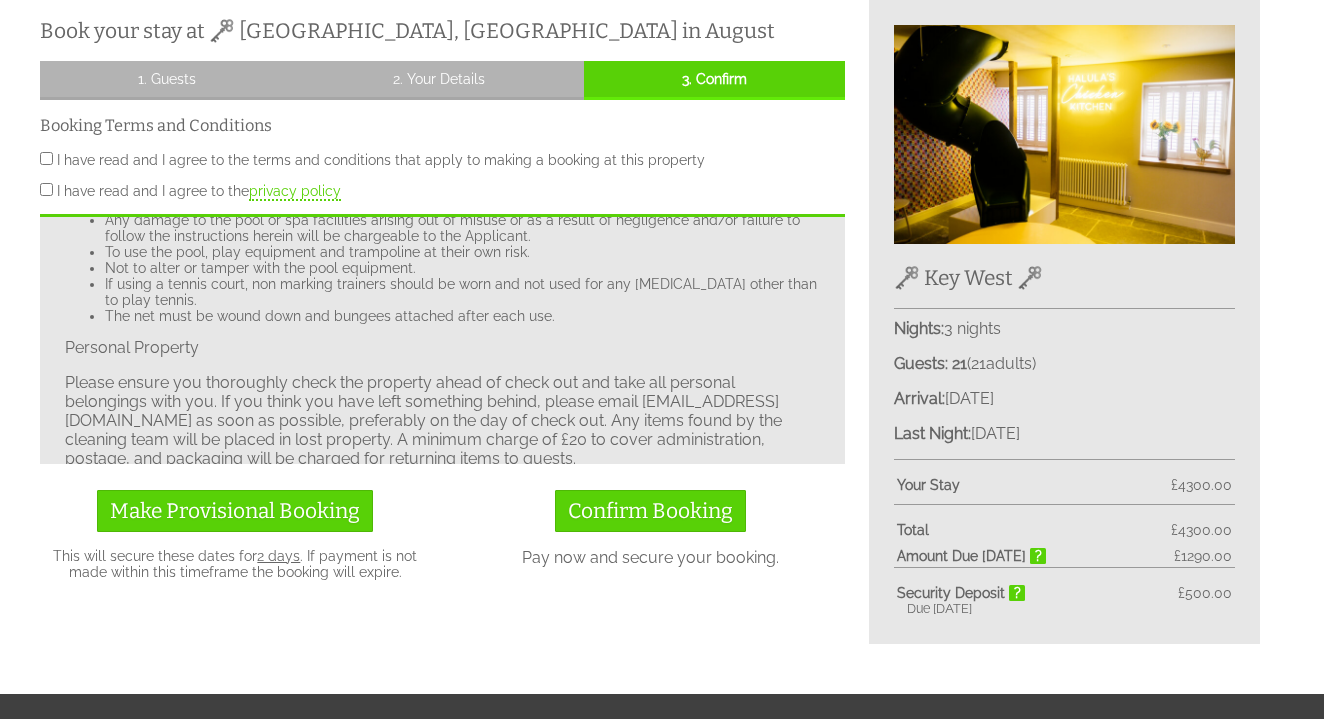 scroll, scrollTop: 3359, scrollLeft: 0, axis: vertical 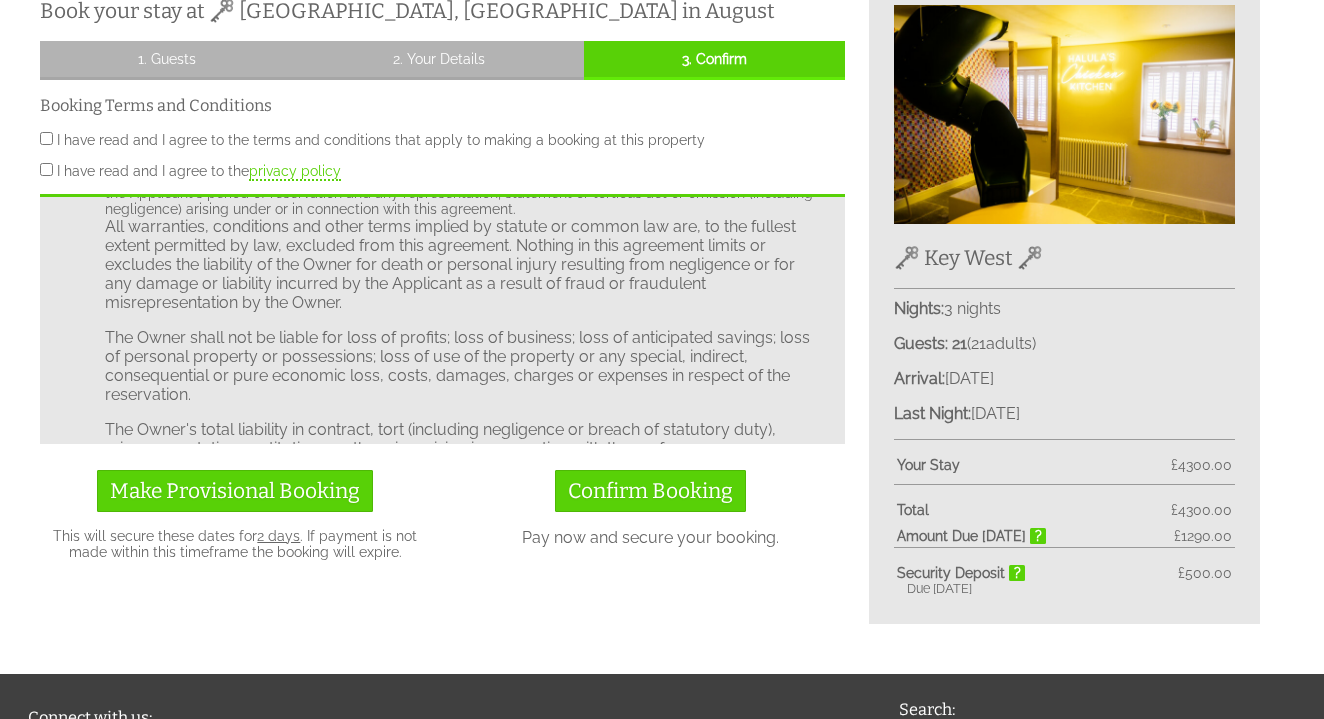 click on "I have read and I agree to the terms and conditions that apply to making a booking at this property" at bounding box center (46, 138) 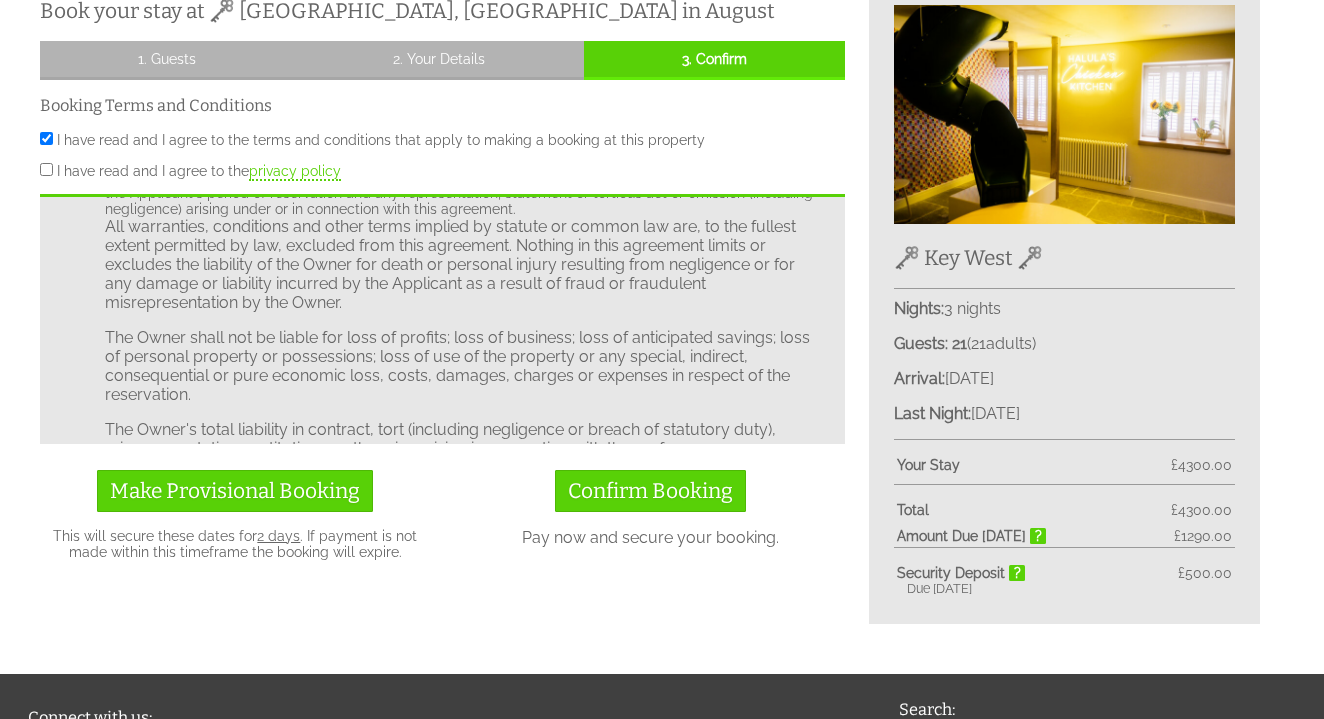 click on "I have read and I agree to the  privacy policy" at bounding box center (46, 169) 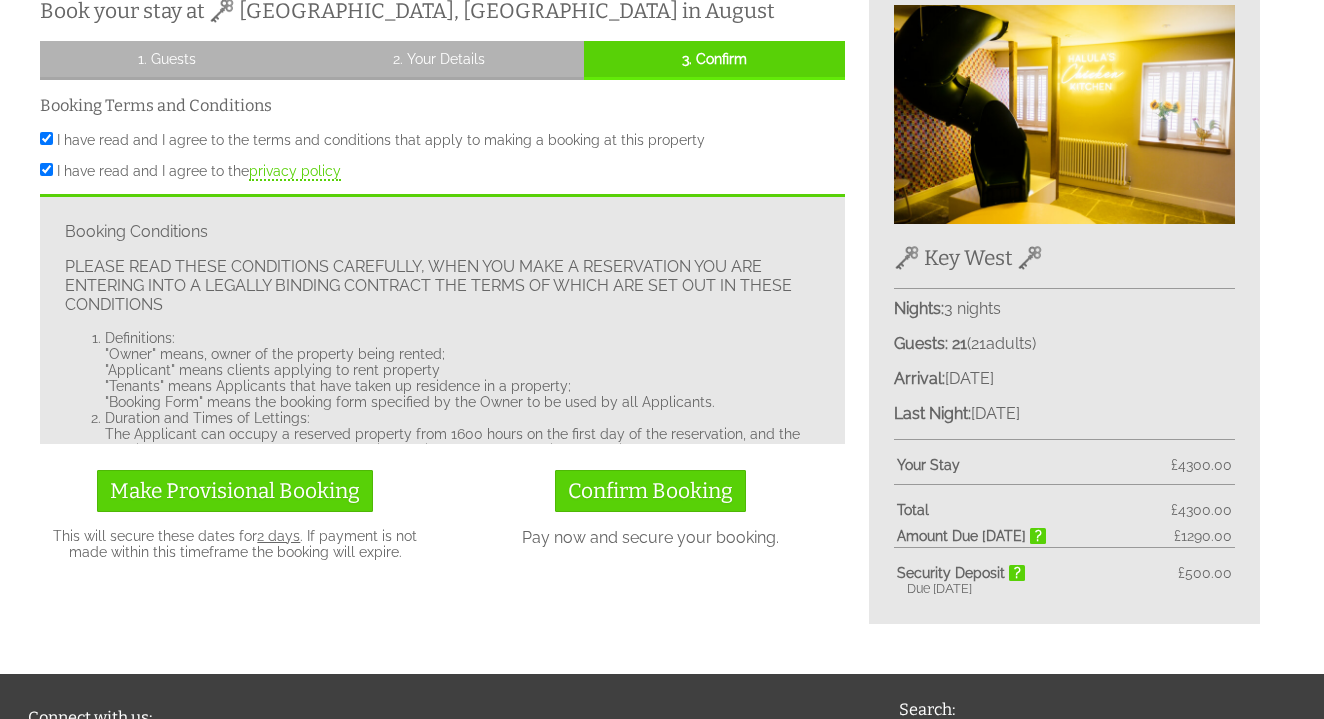 scroll, scrollTop: 0, scrollLeft: 0, axis: both 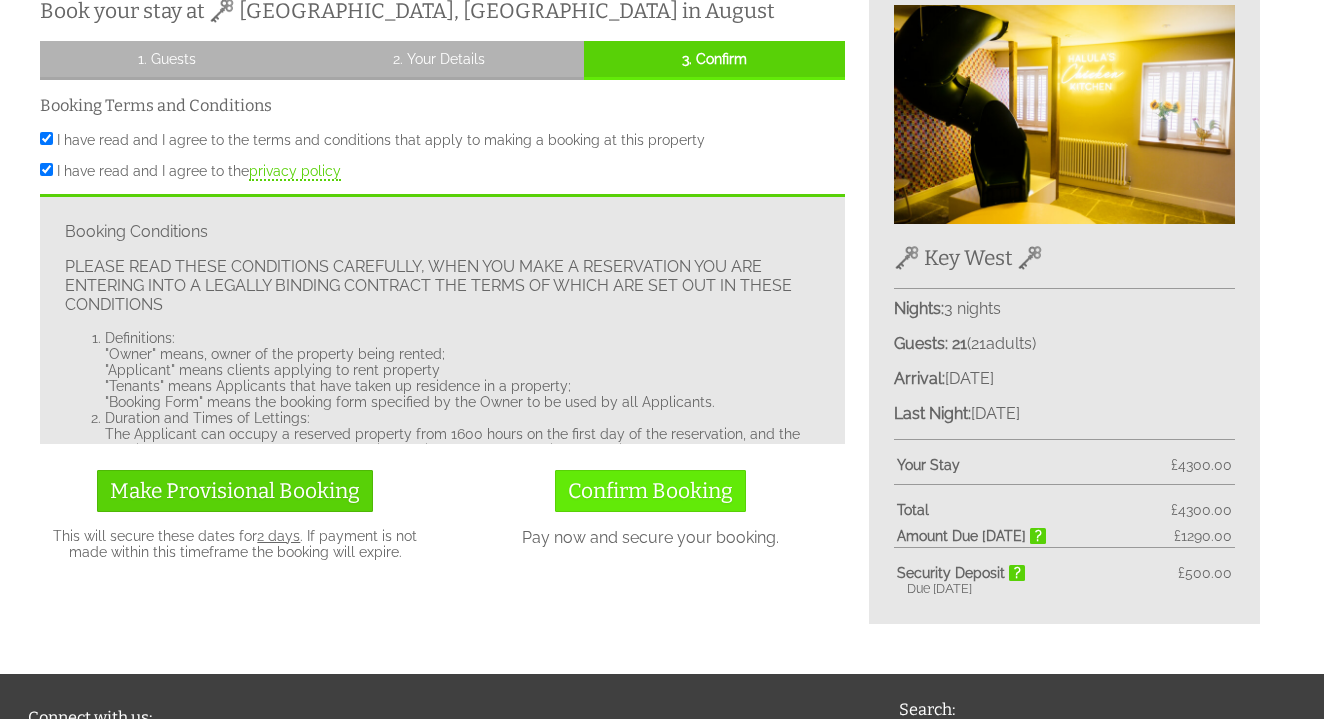 click on "Confirm Booking" at bounding box center (650, 491) 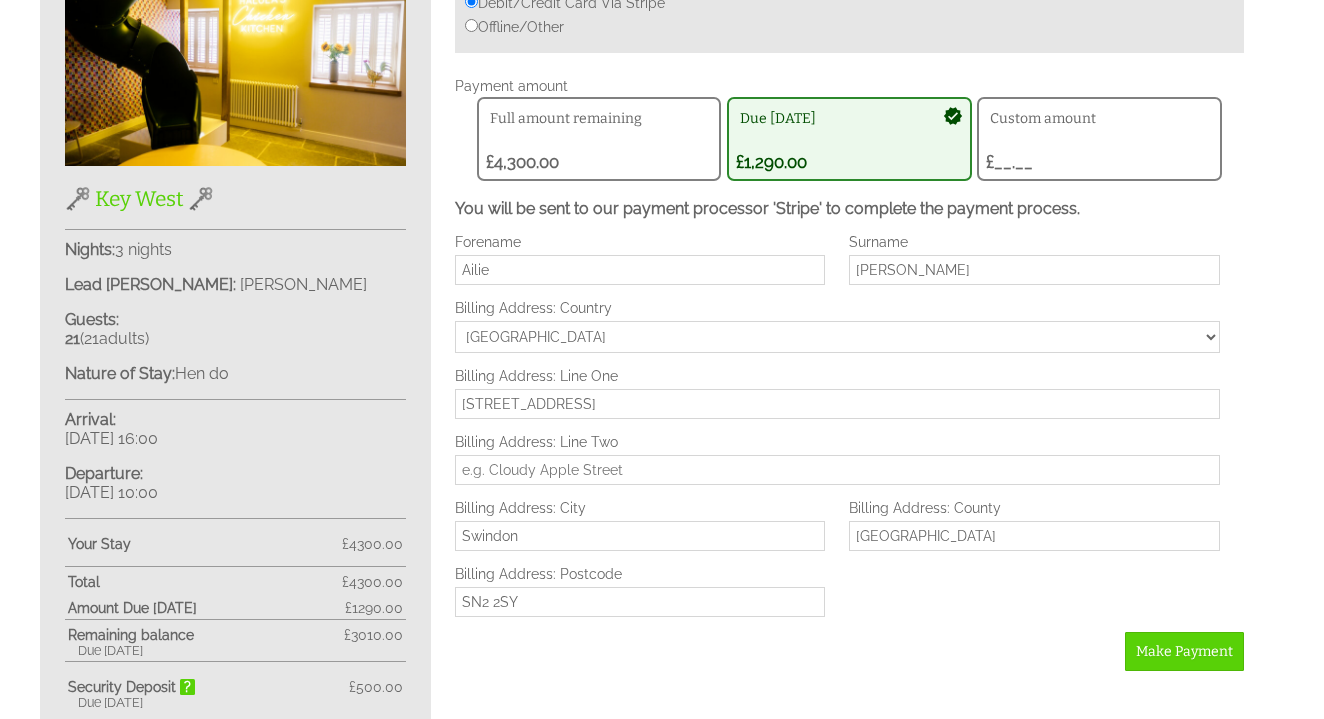 scroll, scrollTop: 735, scrollLeft: 0, axis: vertical 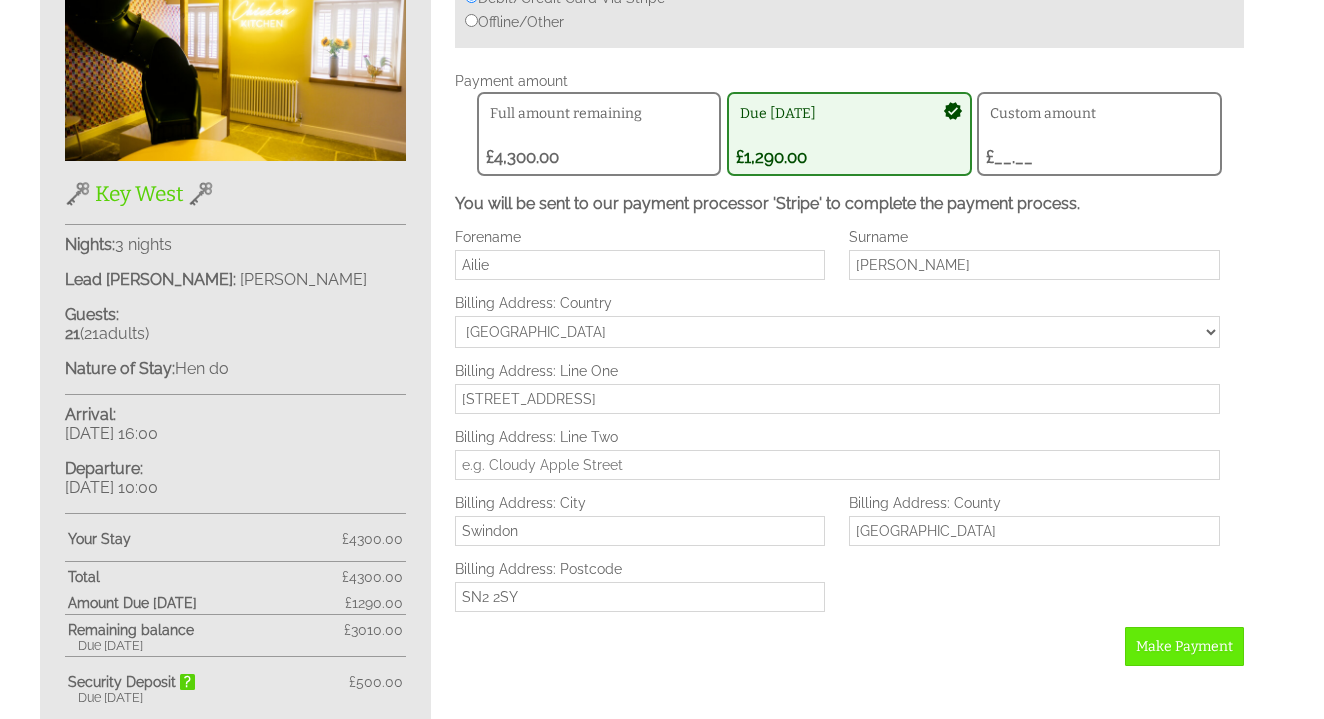 click on "Make Payment" at bounding box center (1184, 646) 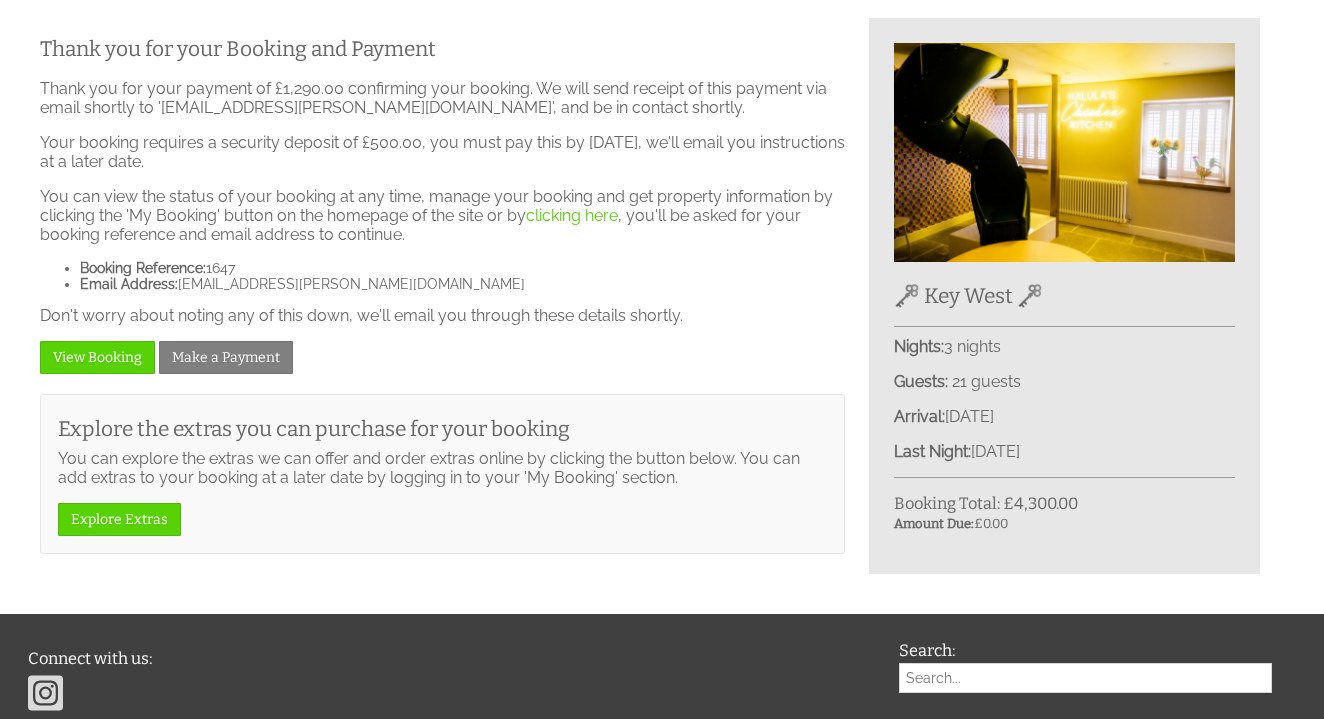 scroll, scrollTop: 500, scrollLeft: 0, axis: vertical 